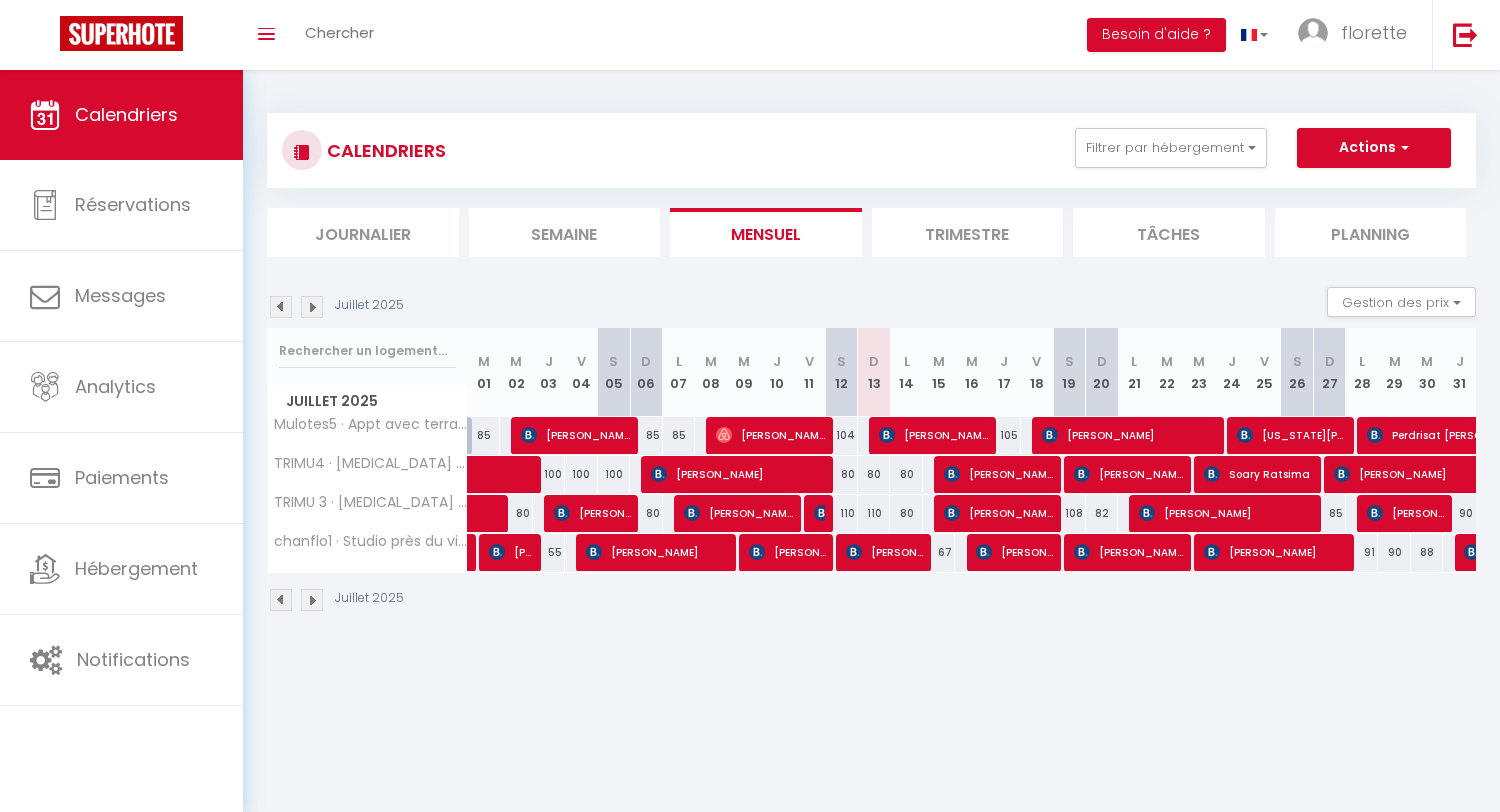 select on "2025" 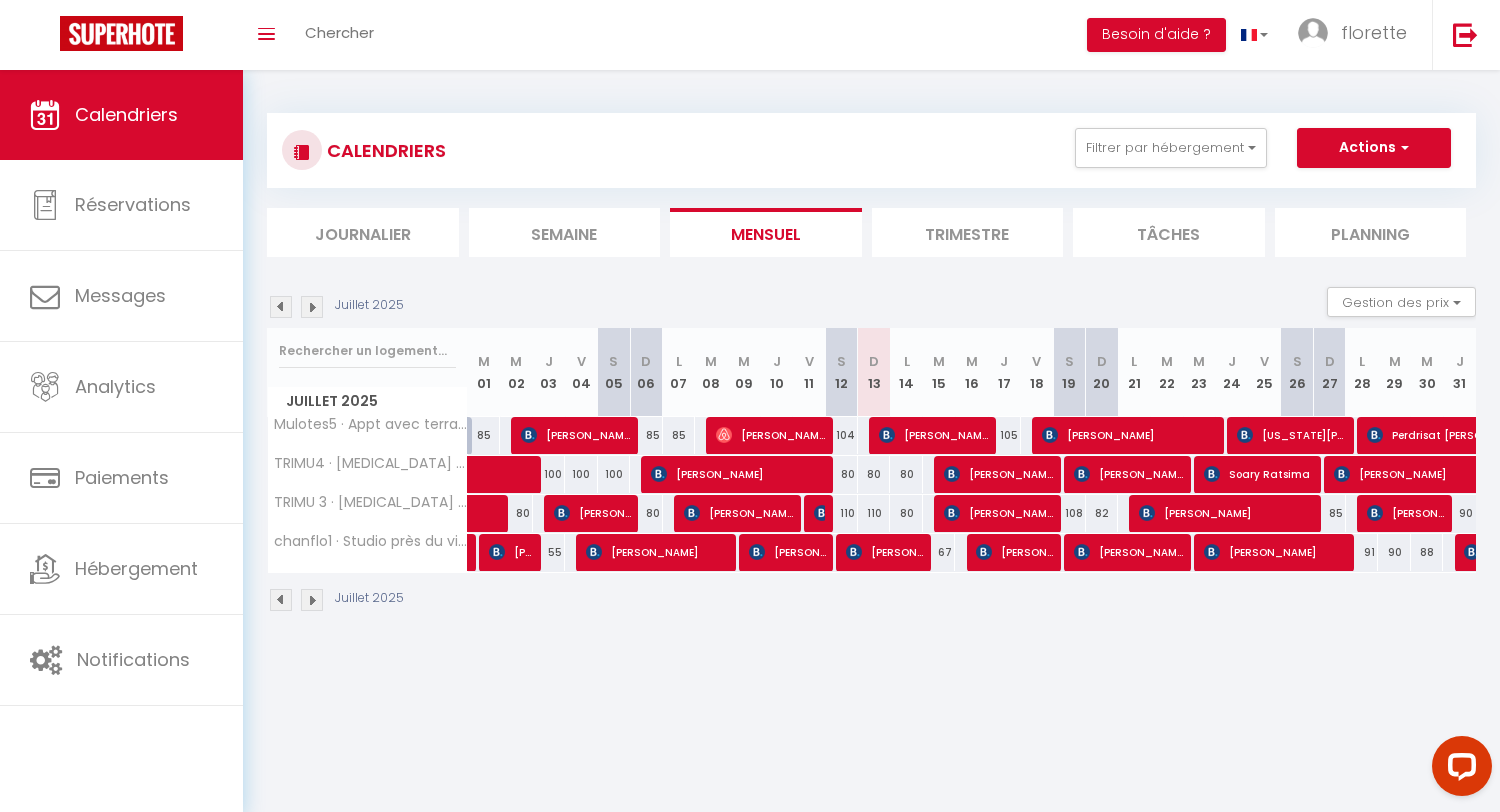 scroll, scrollTop: 0, scrollLeft: 0, axis: both 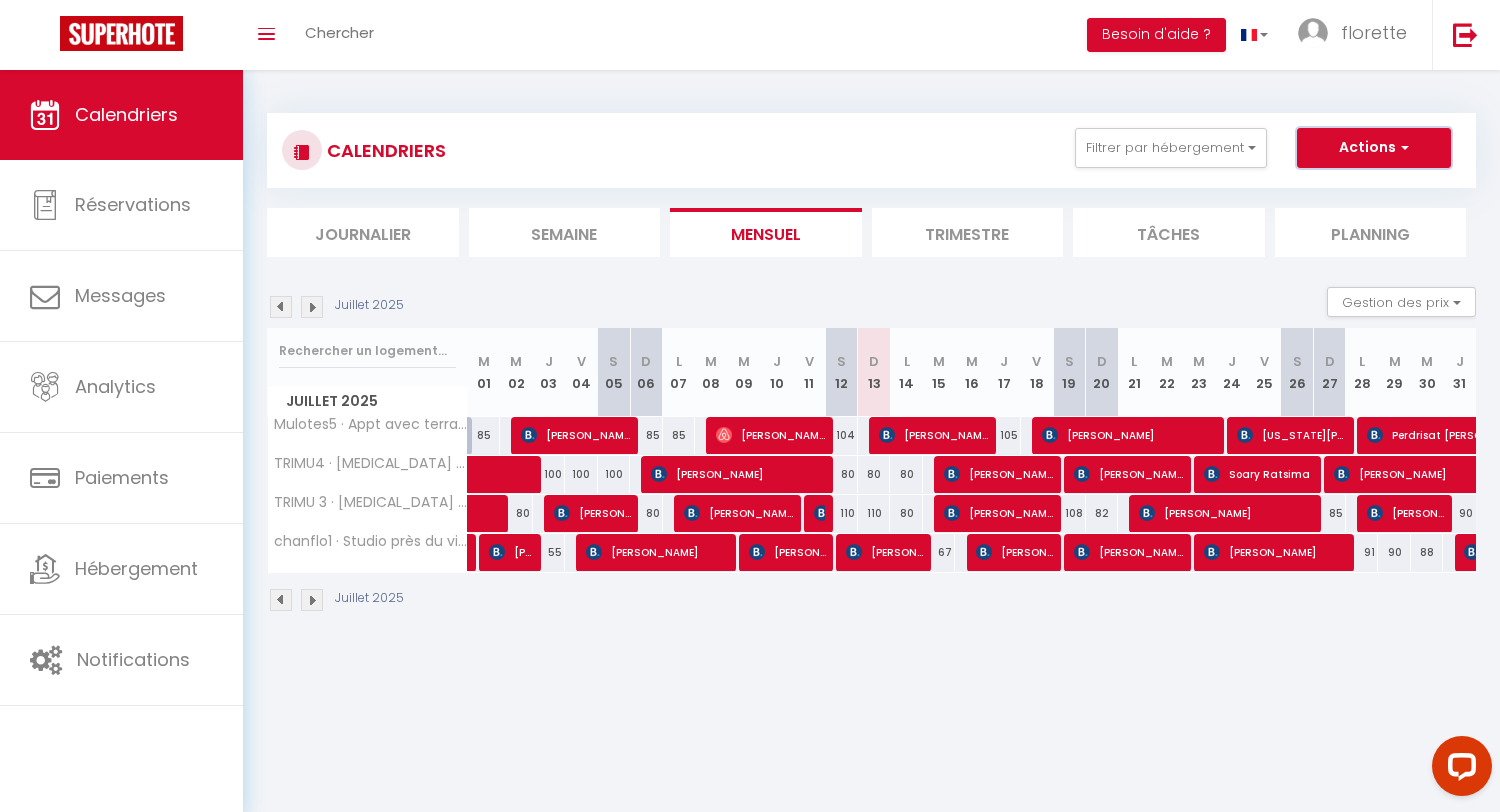 click on "Actions" at bounding box center (1374, 148) 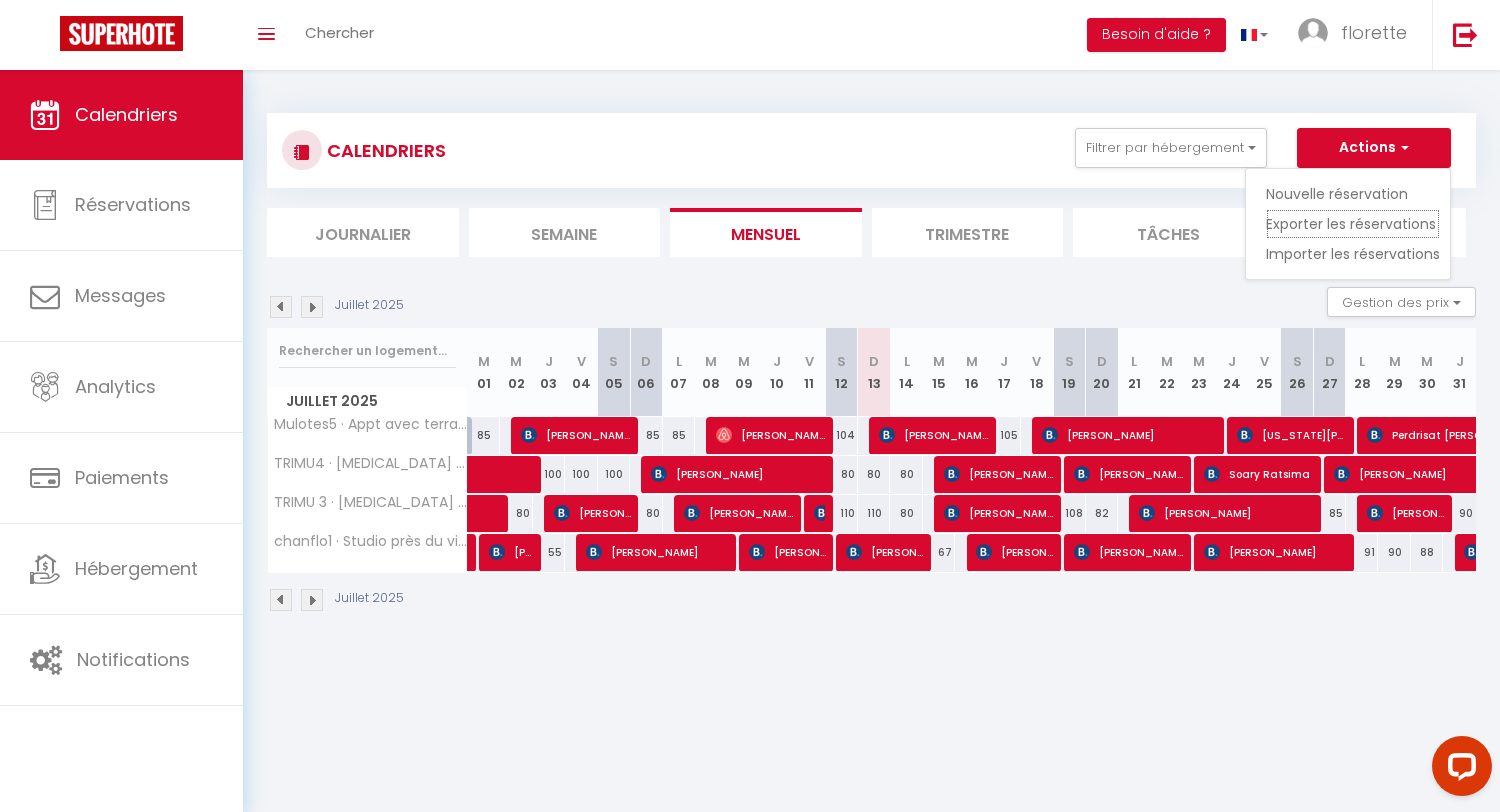 click on "Exporter les réservations" at bounding box center [1353, 224] 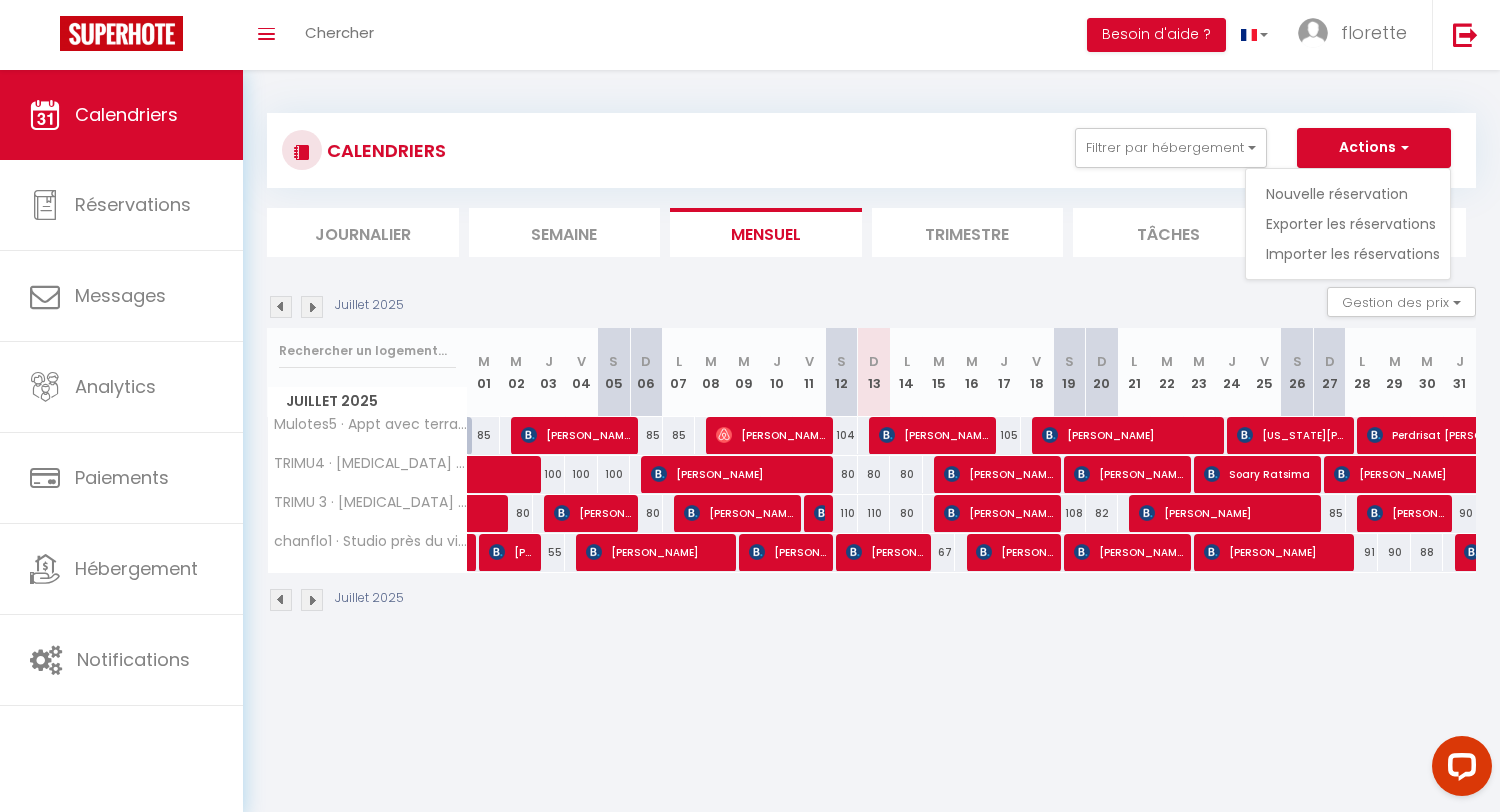type on "[EMAIL_ADDRESS][DOMAIN_NAME]" 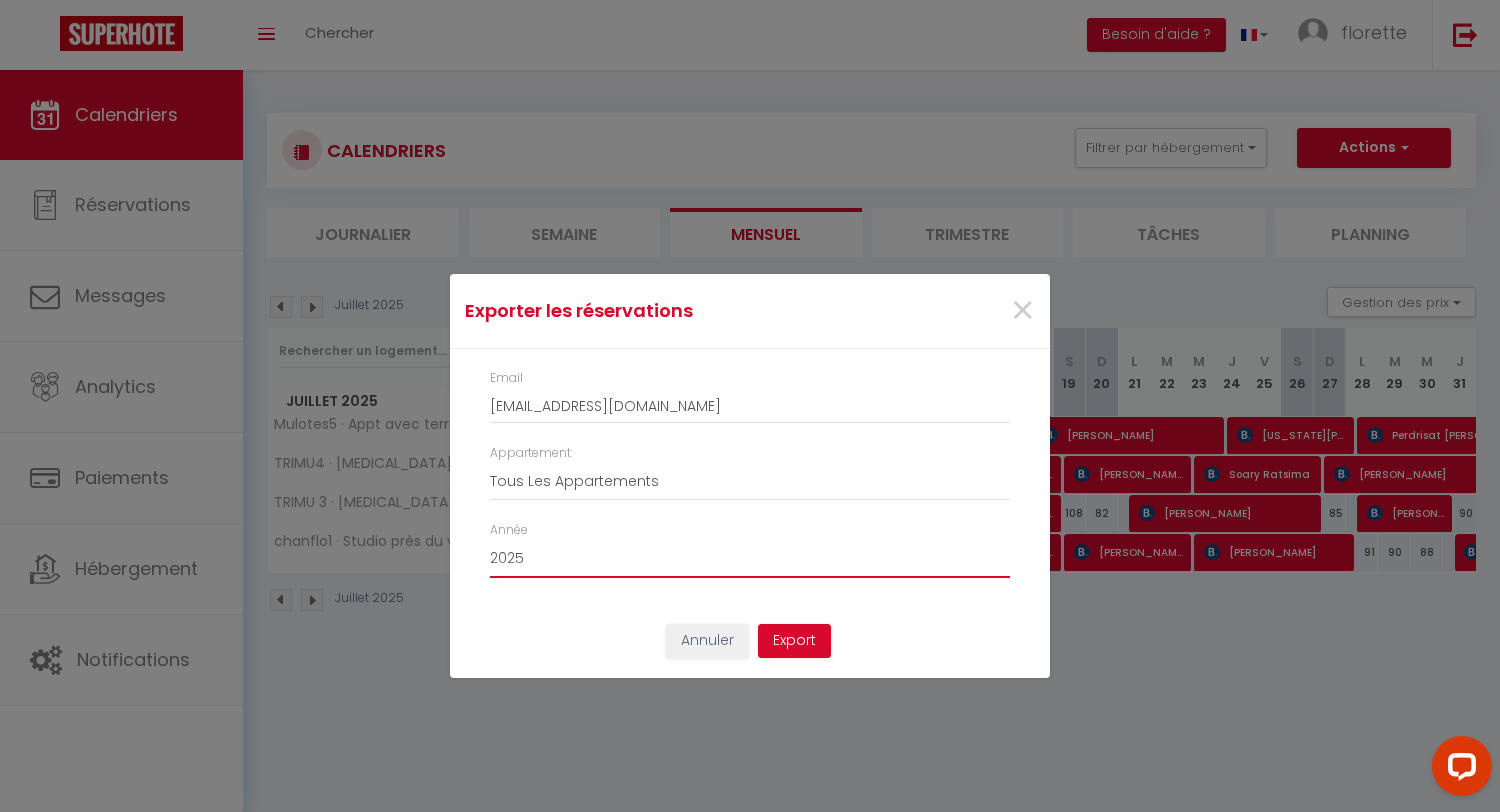 click on "2015 2016 2017 2018 2019 2020 2021 2022 2023 2024 2025 2026 2027 2028" at bounding box center [750, 559] 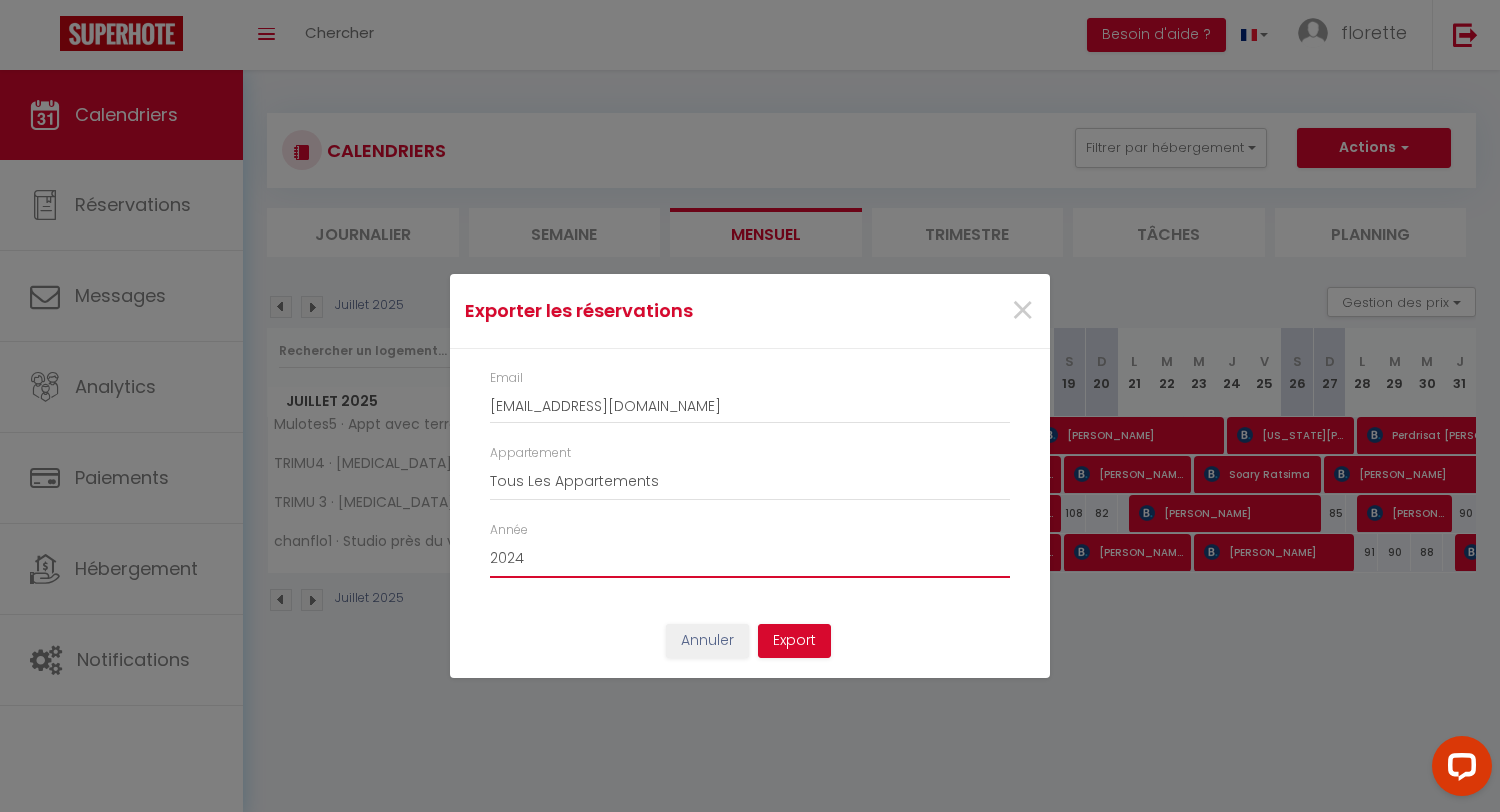 click on "2024" at bounding box center [0, 0] 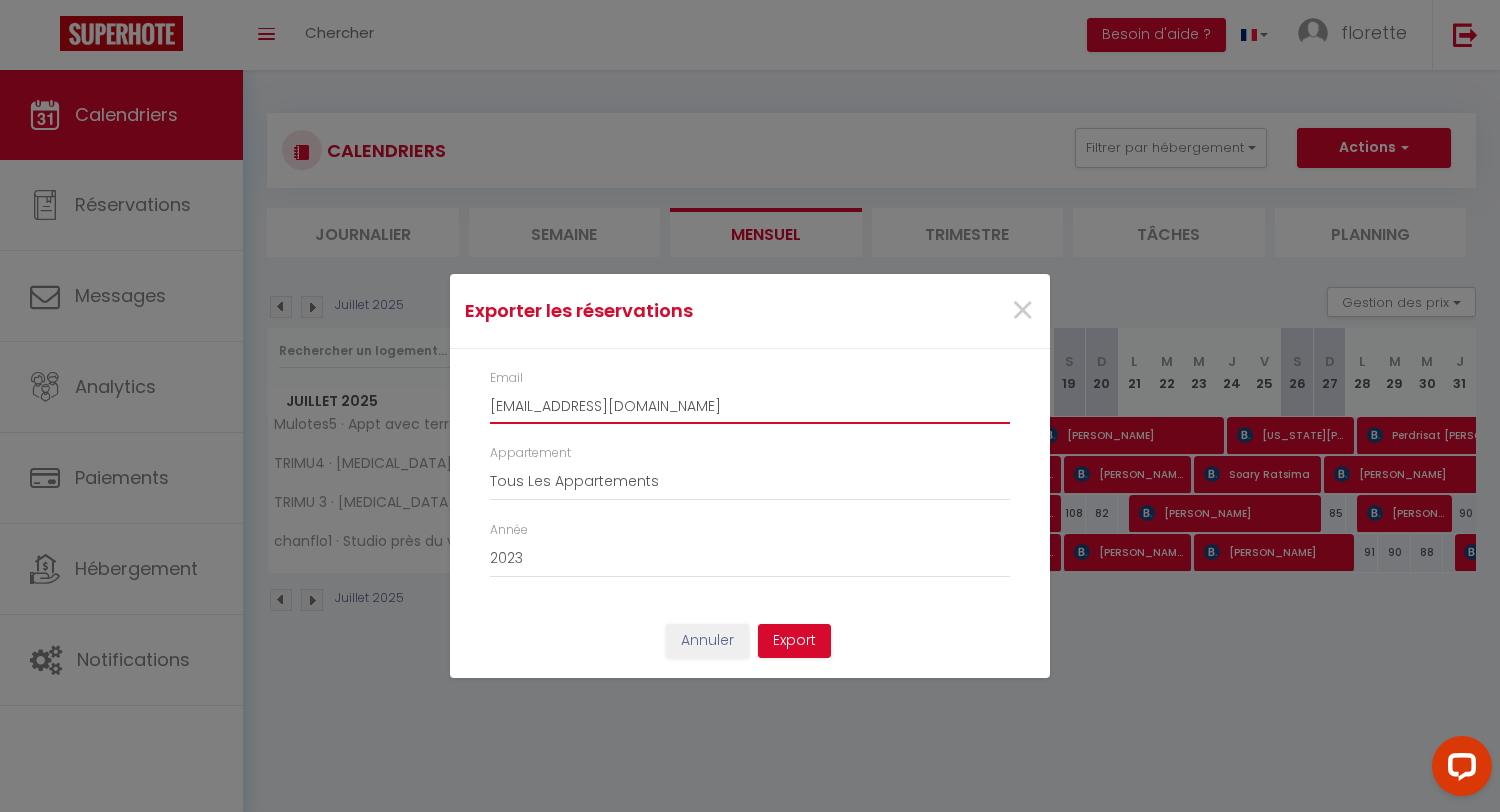 drag, startPoint x: 681, startPoint y: 393, endPoint x: 677, endPoint y: 405, distance: 12.649111 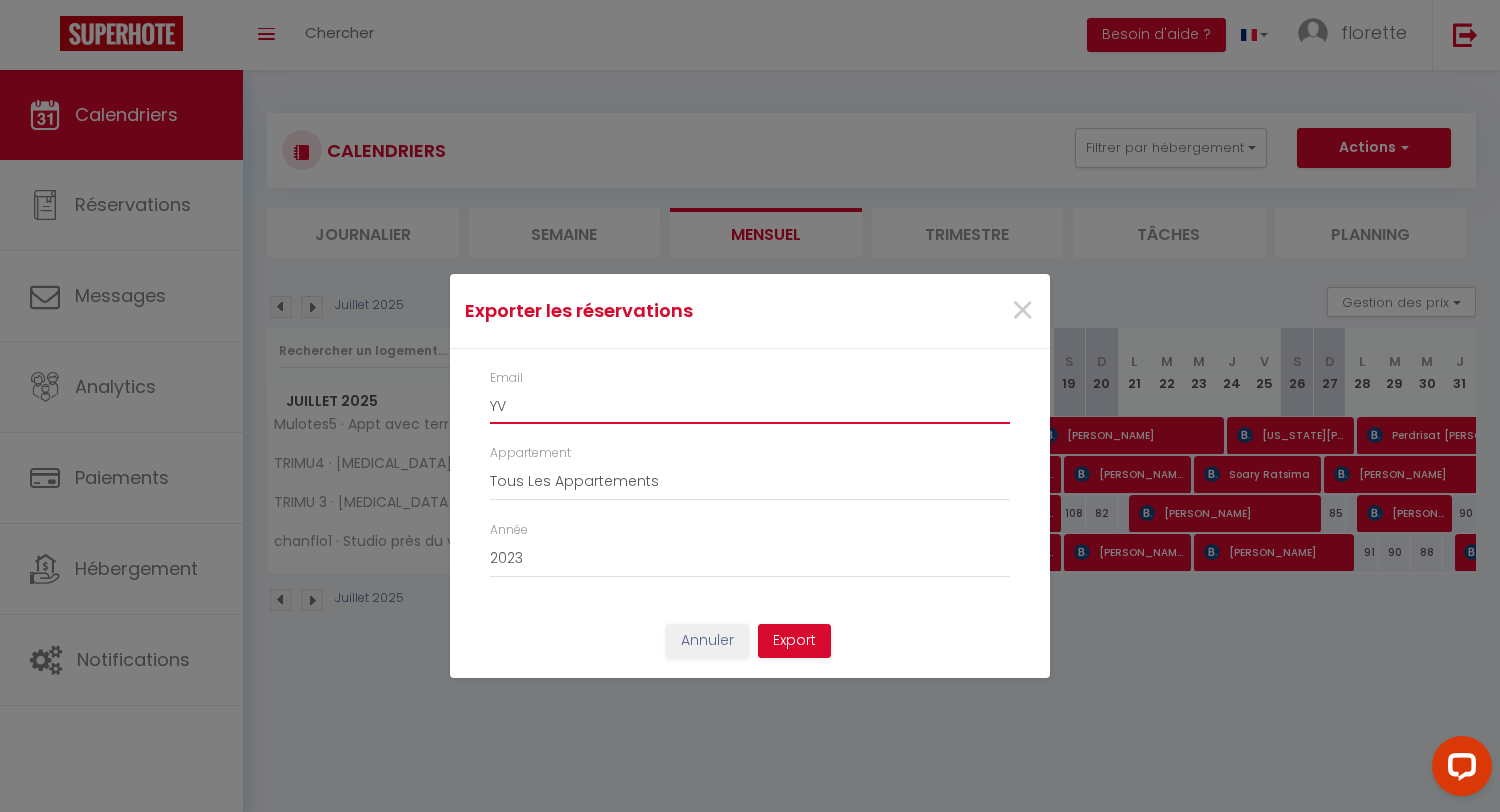 type on "Y" 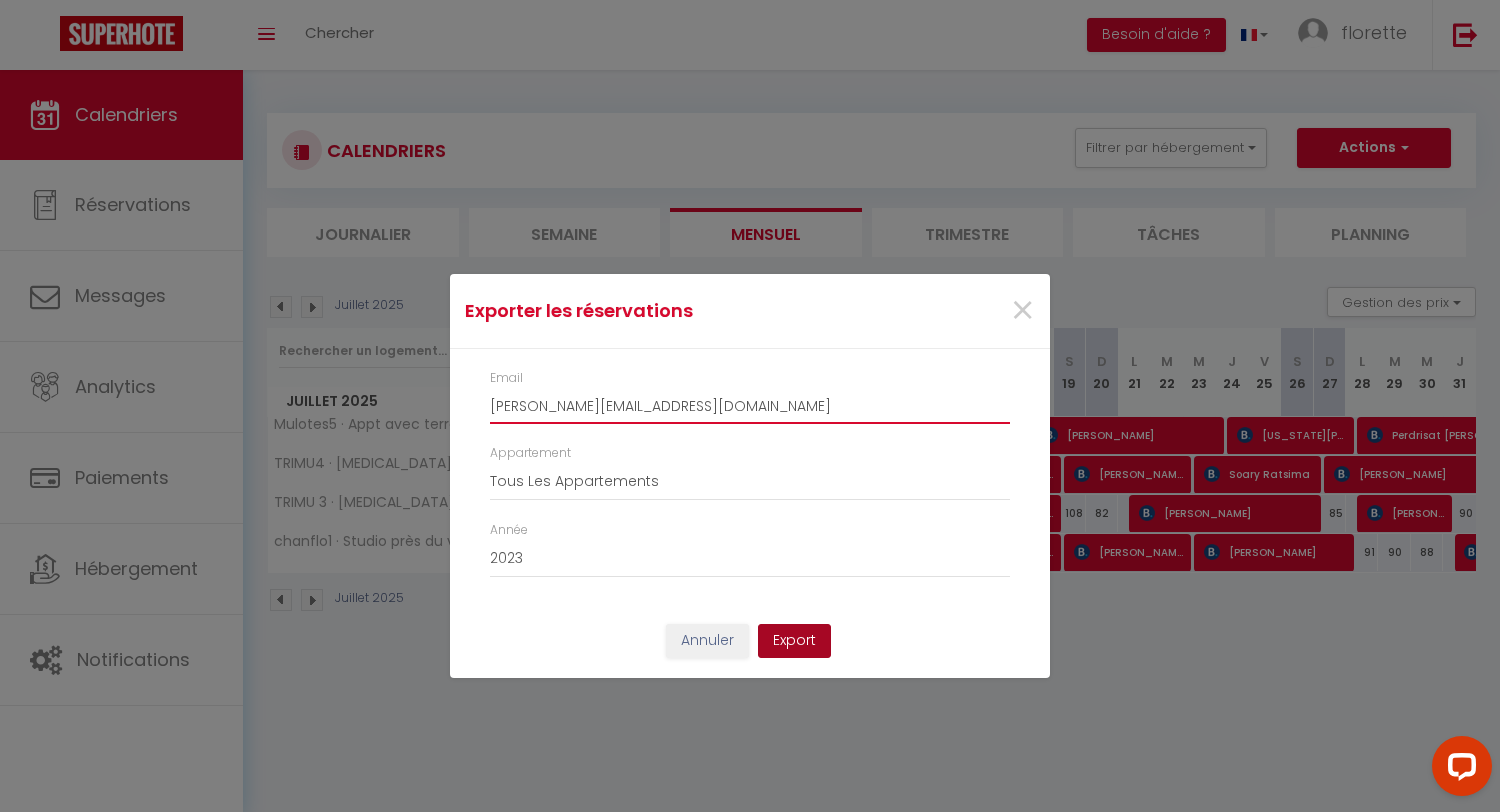 type on "[PERSON_NAME][EMAIL_ADDRESS][DOMAIN_NAME]" 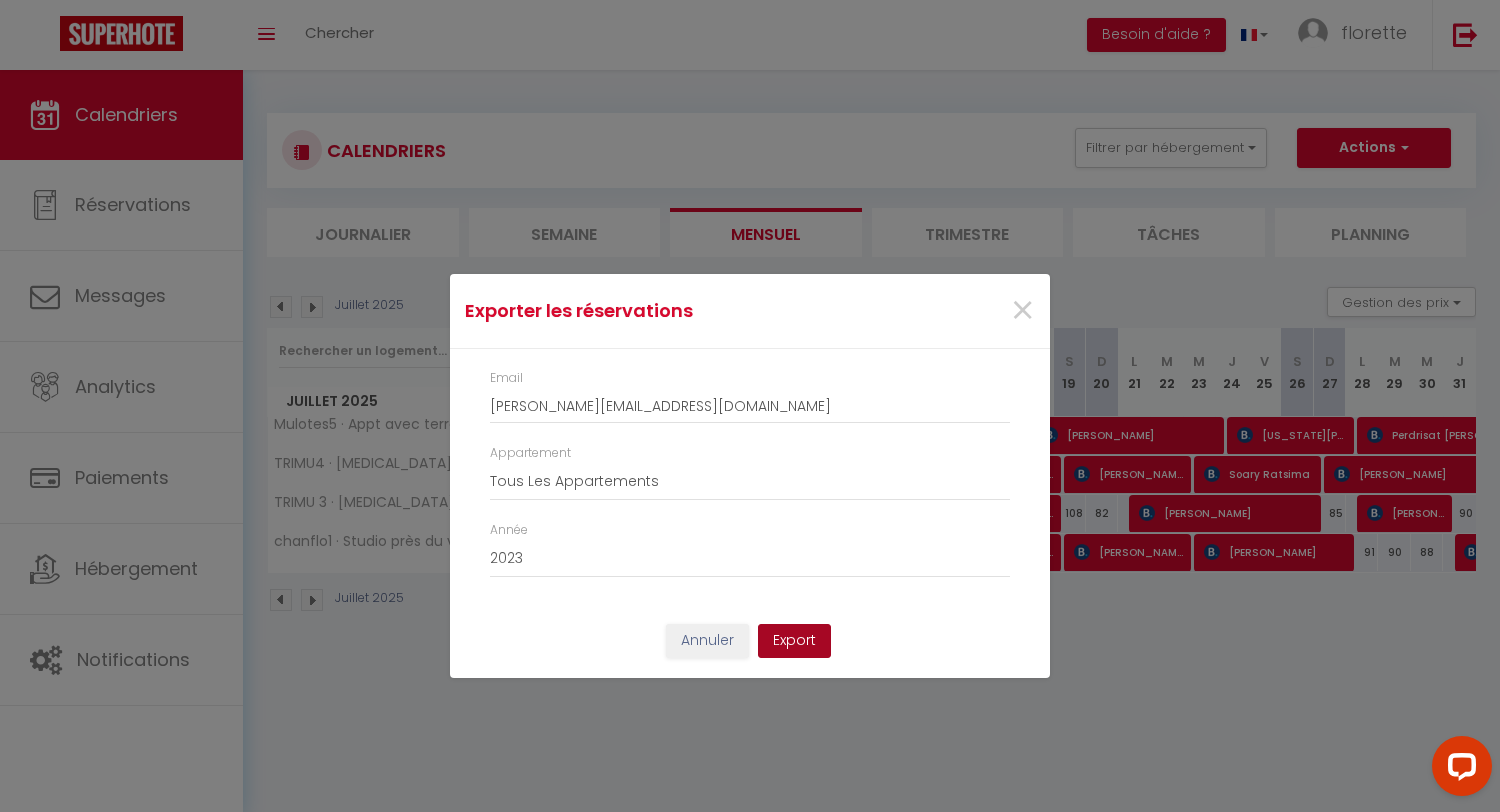 click on "Export" at bounding box center (794, 641) 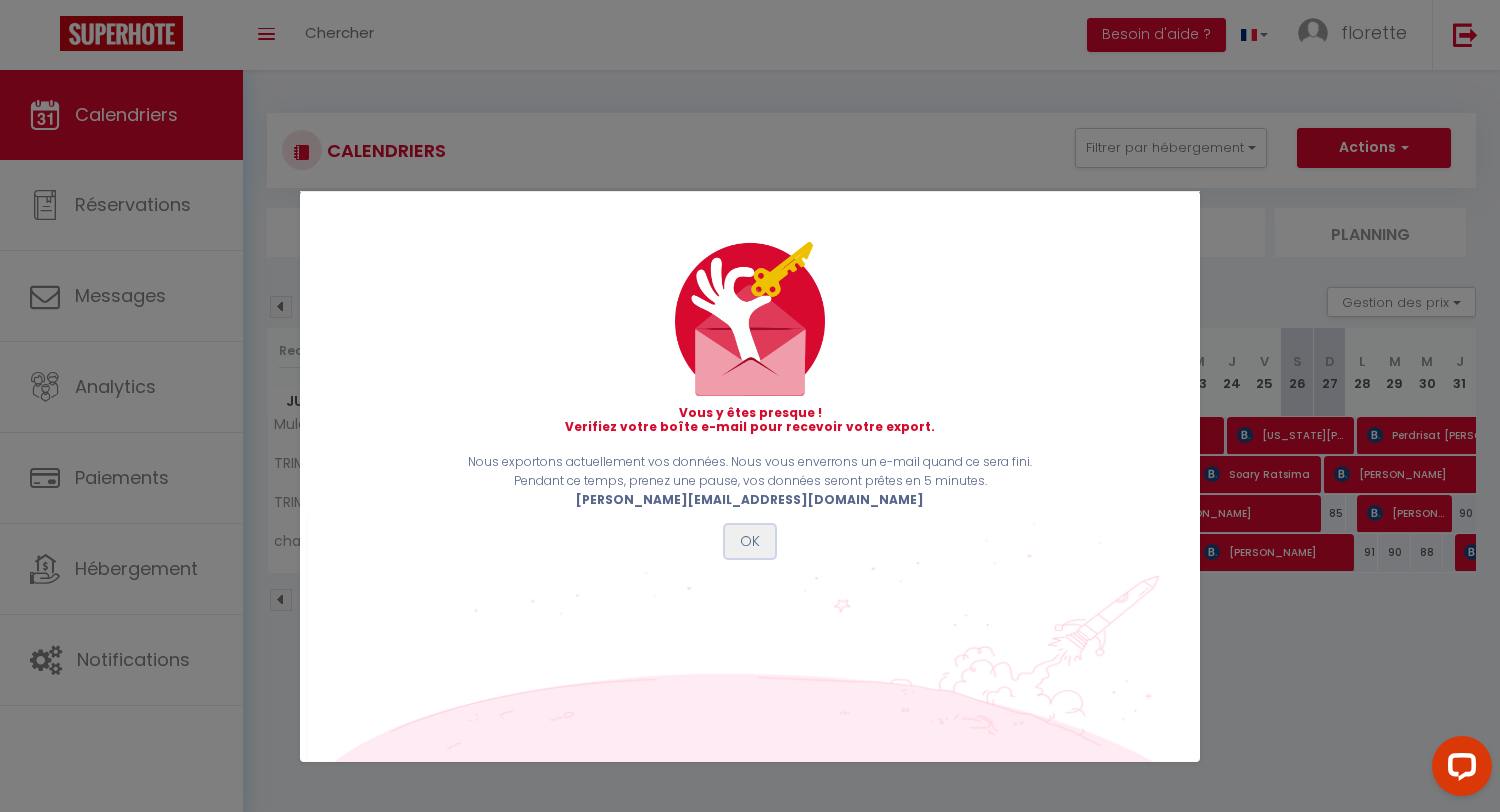 click on "OK" at bounding box center [750, 542] 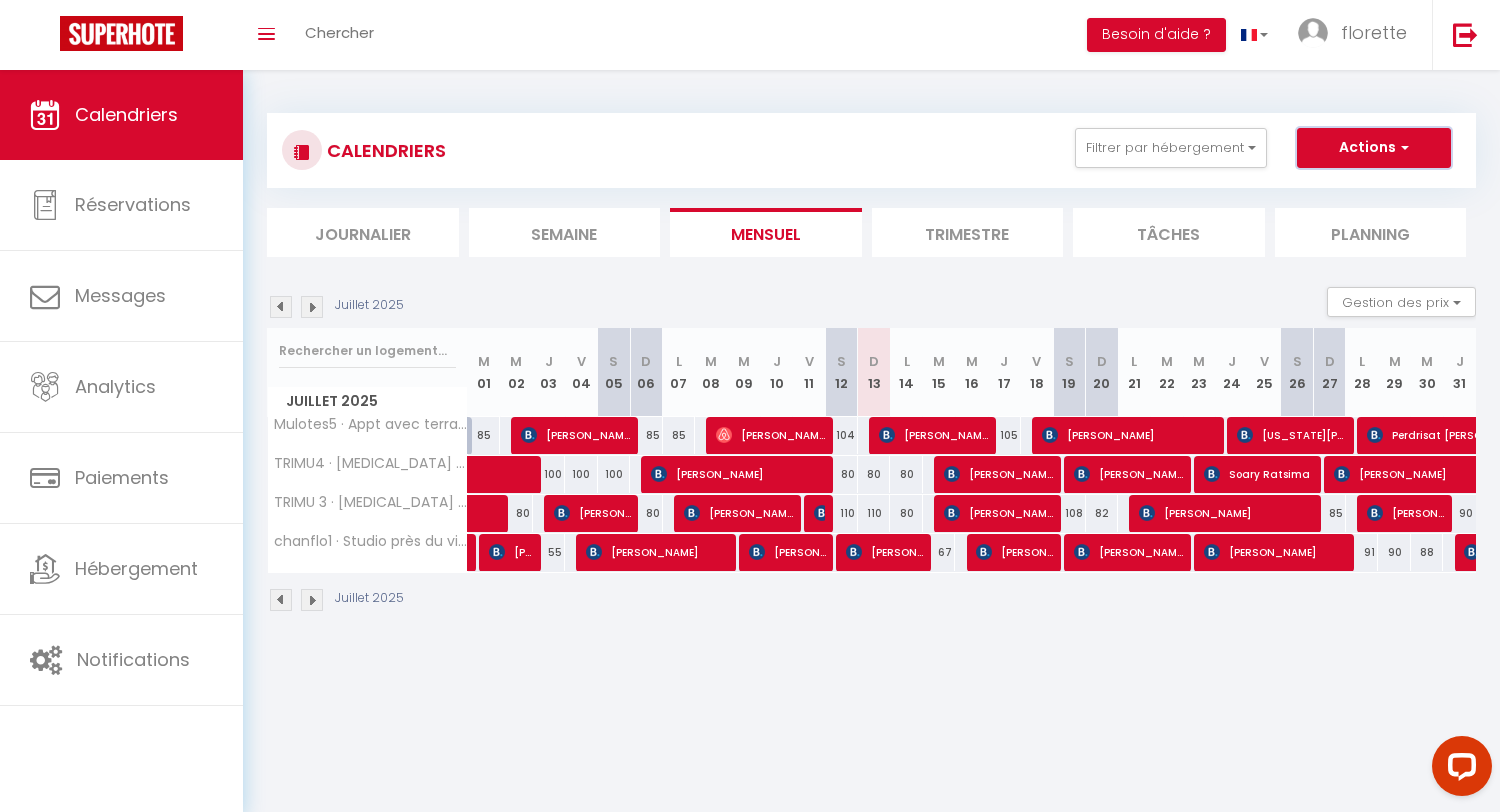 click on "Actions" at bounding box center [1374, 148] 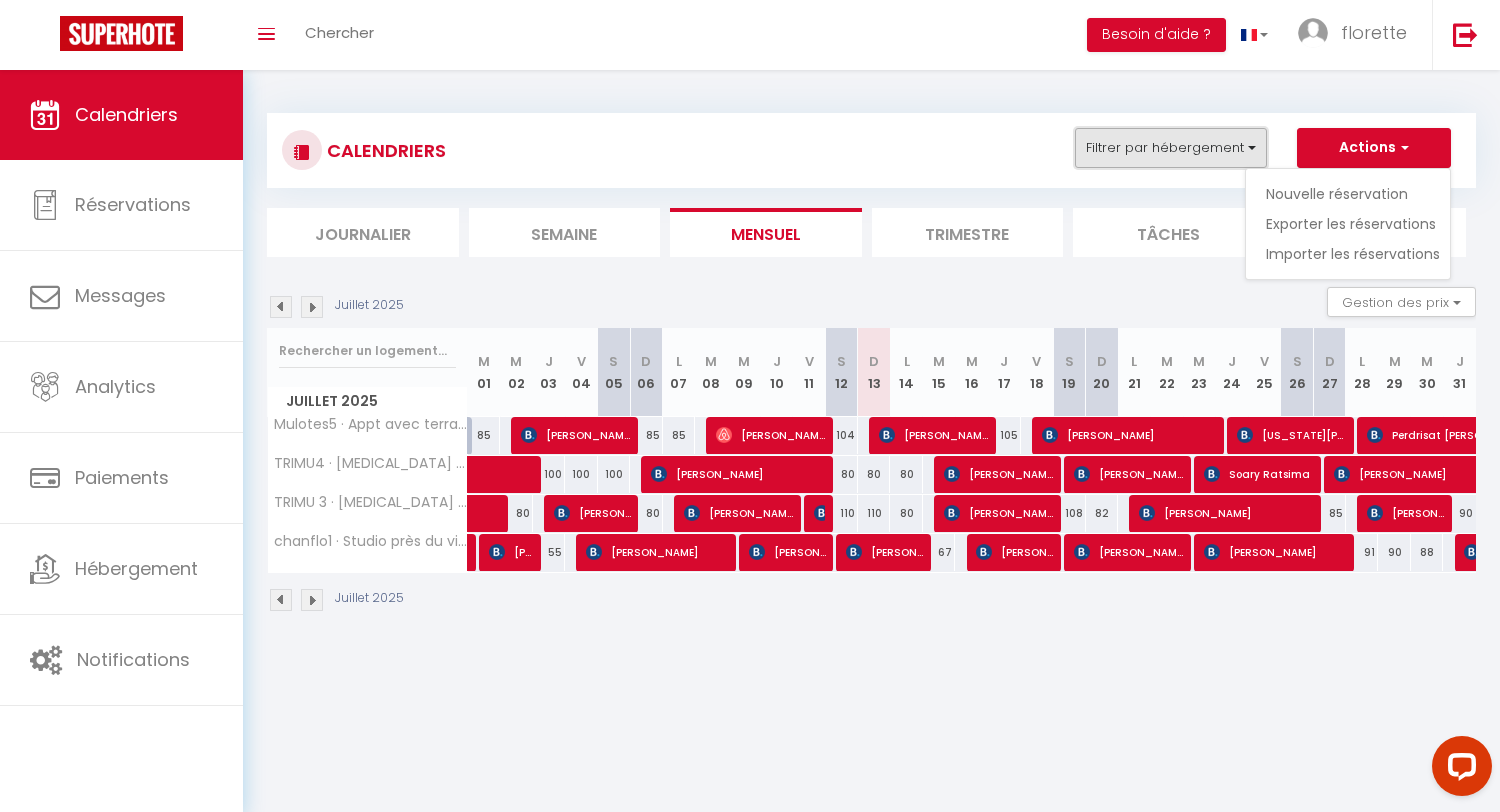 click on "Filtrer par hébergement" at bounding box center [1171, 148] 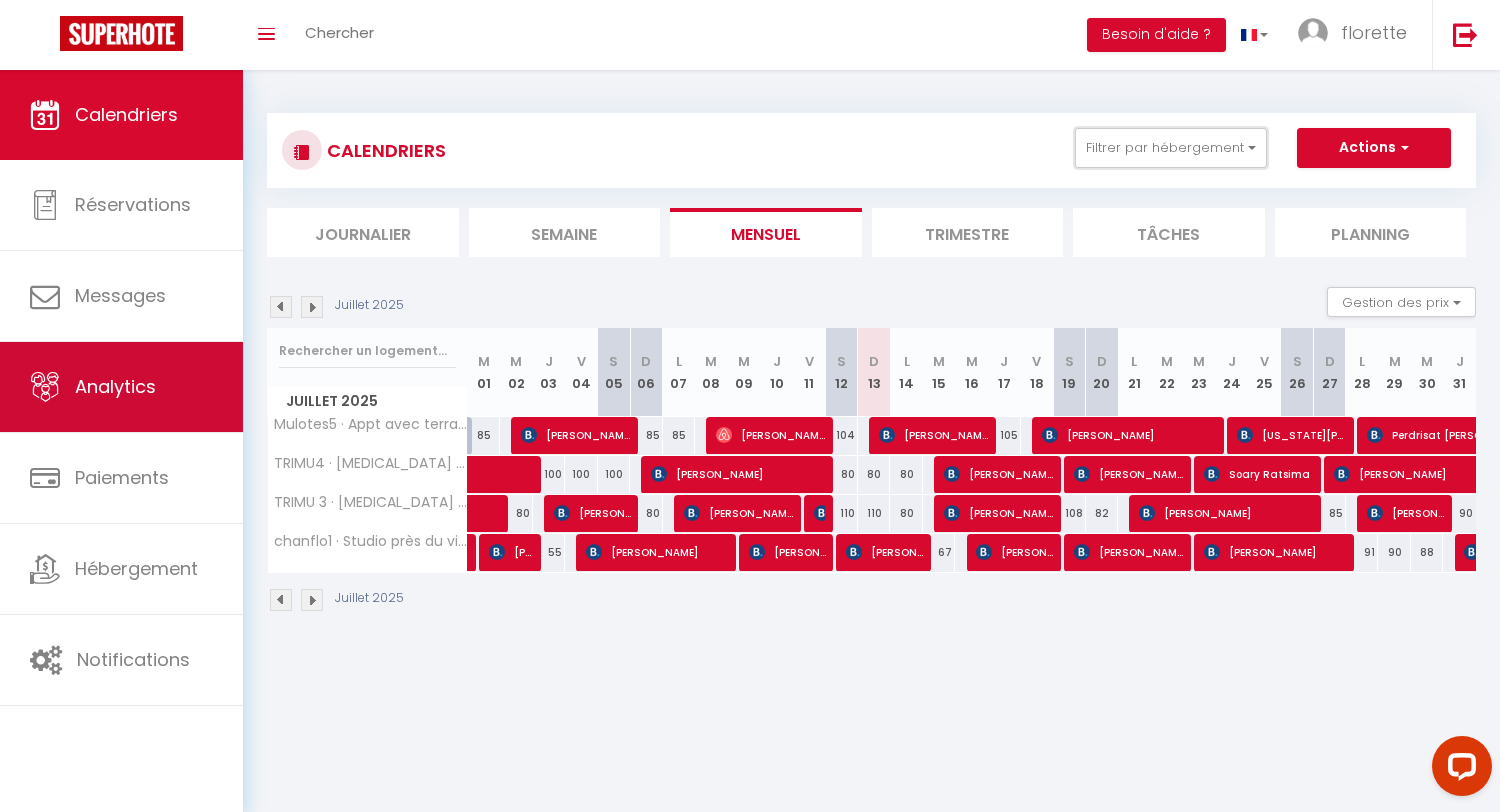 click on "Analytics" at bounding box center [115, 386] 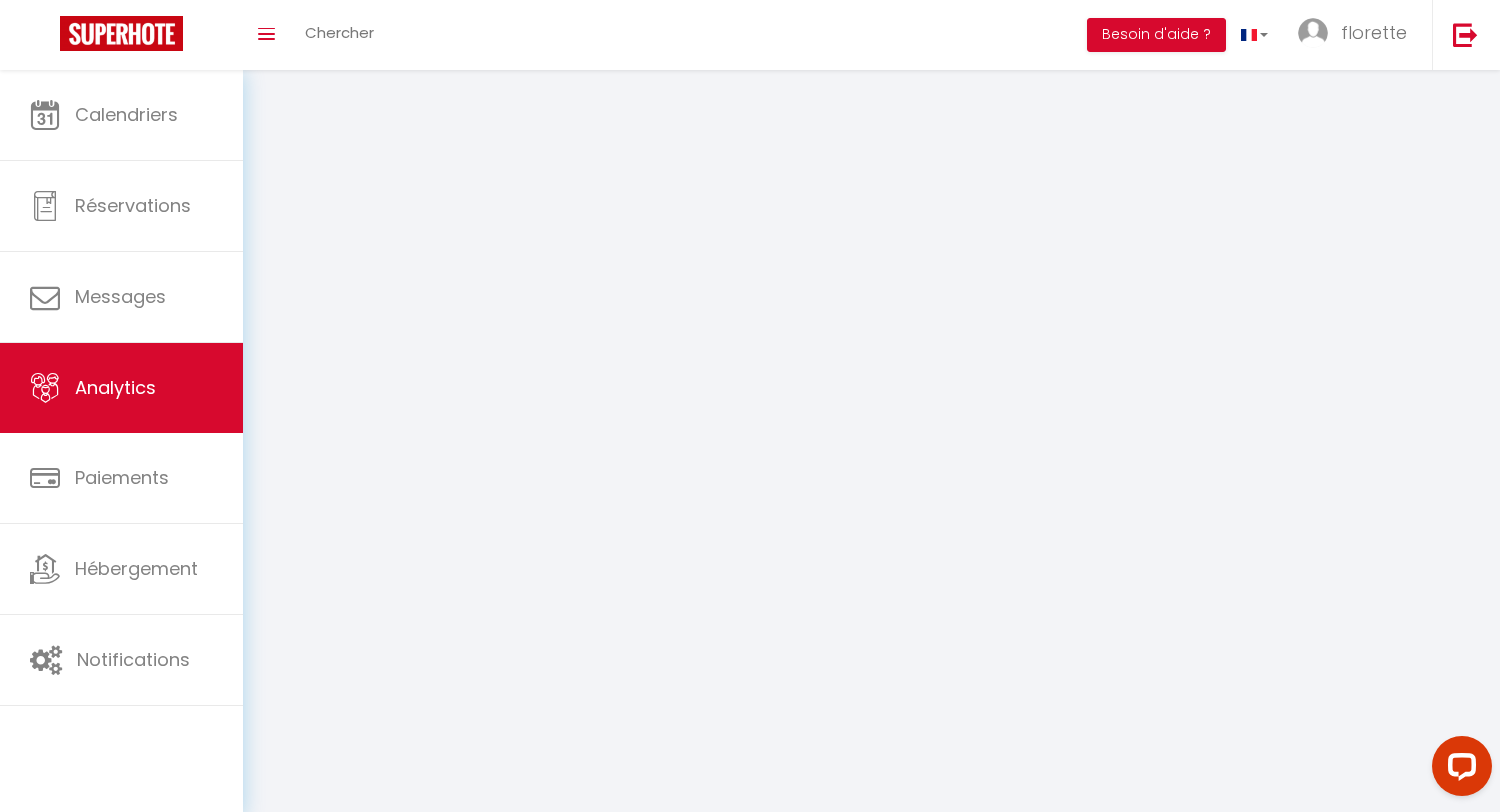 select on "2025" 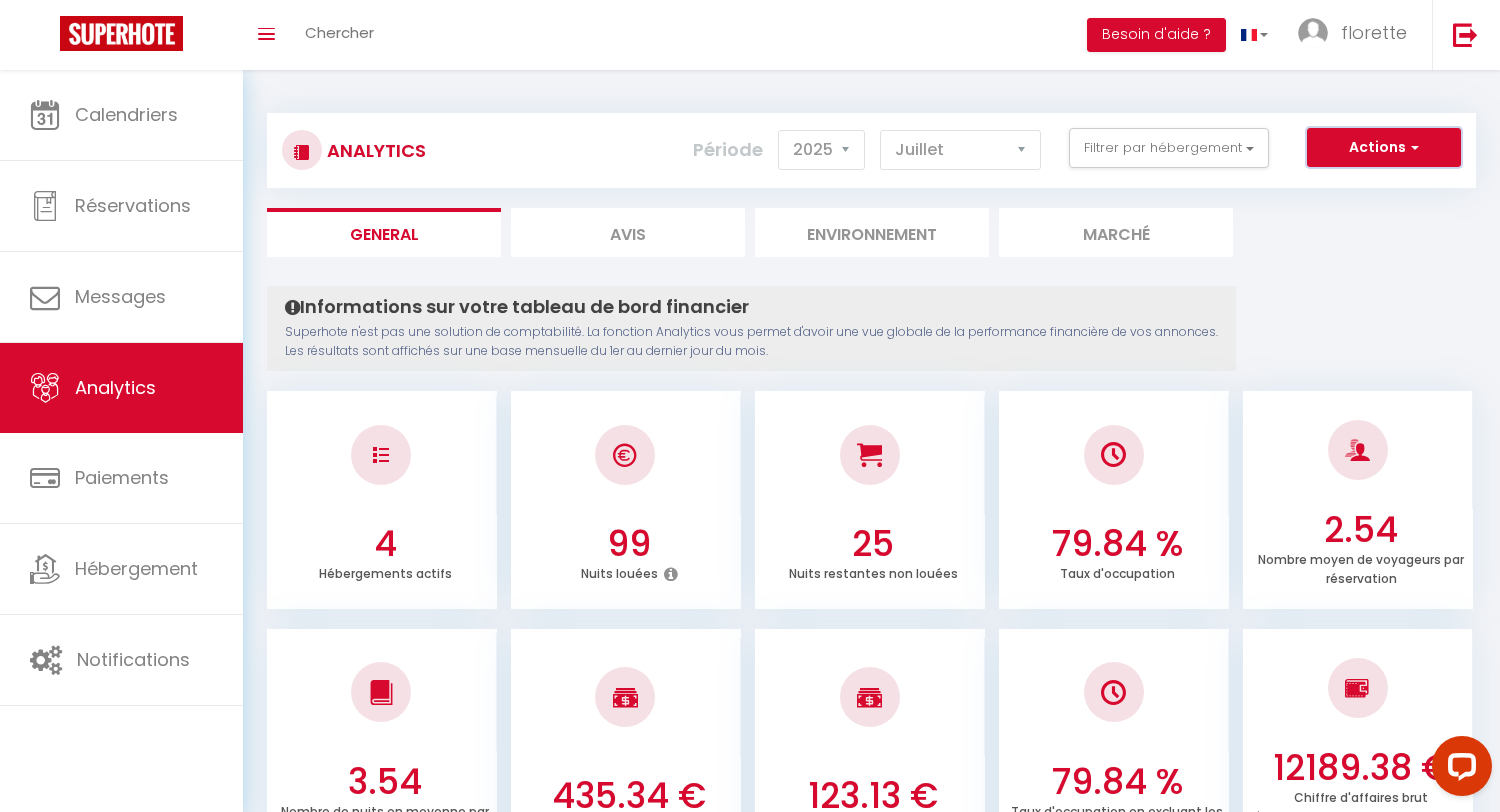 click on "Actions" at bounding box center [1384, 148] 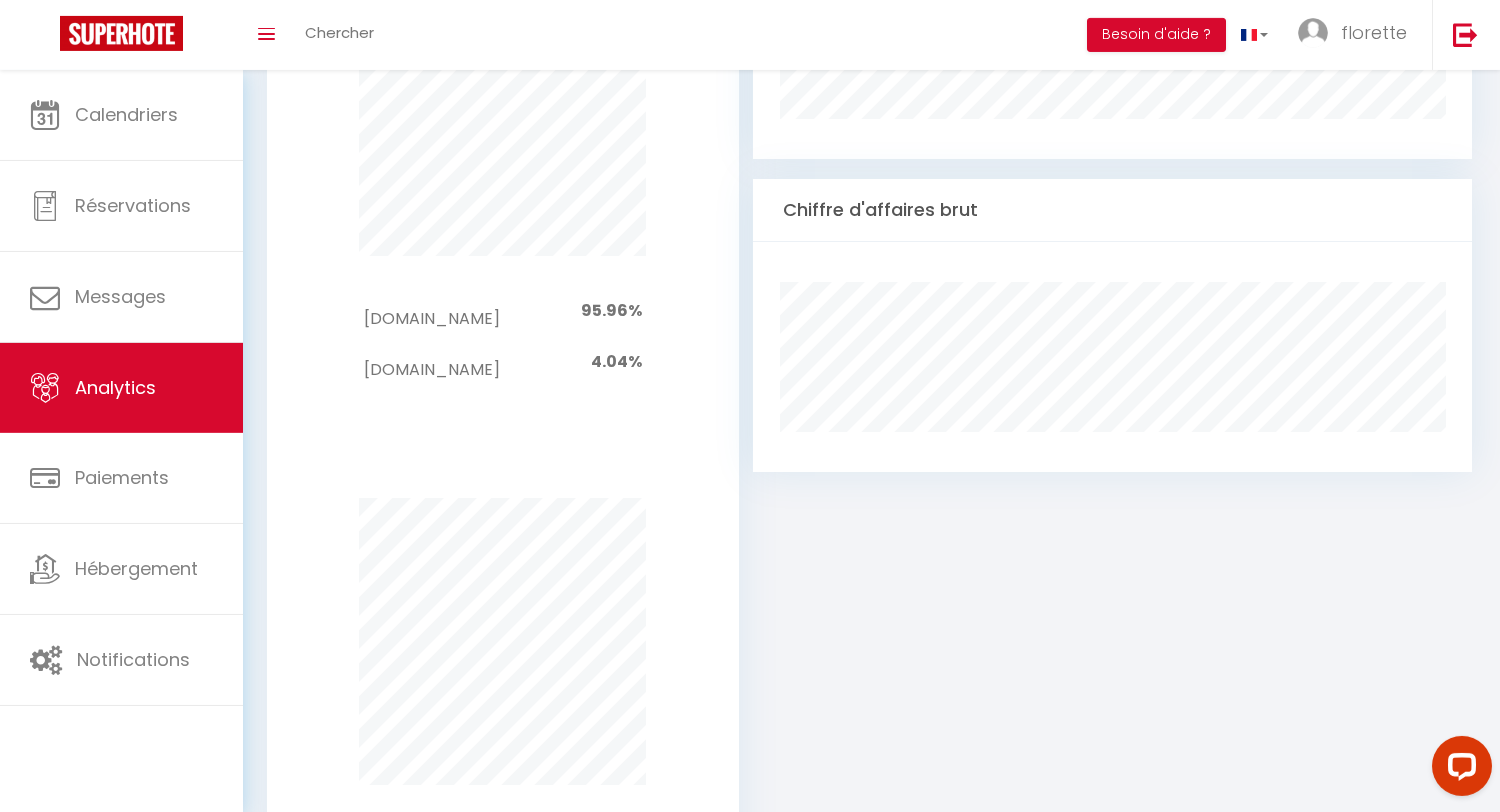 scroll, scrollTop: 1524, scrollLeft: 0, axis: vertical 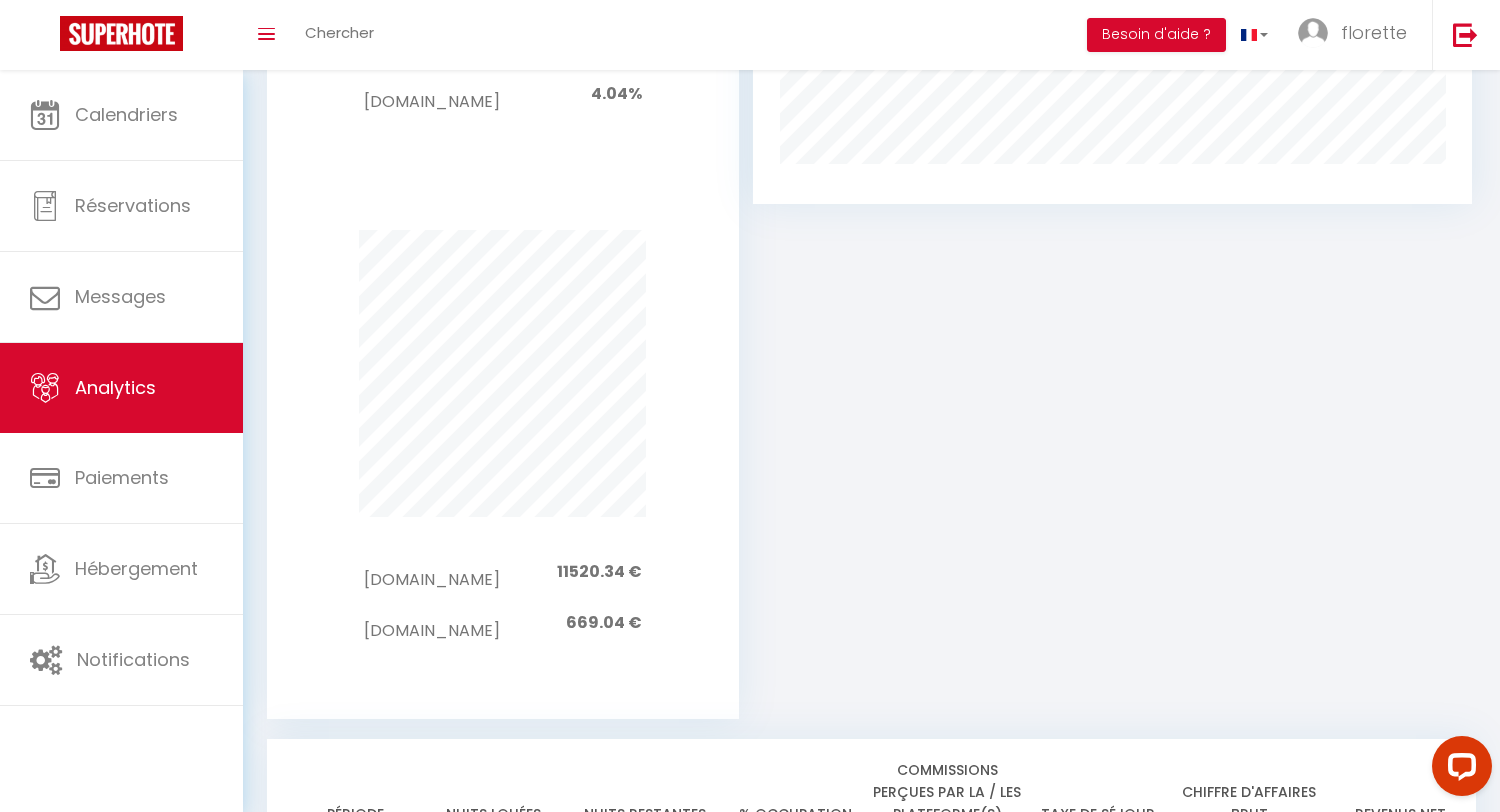 type 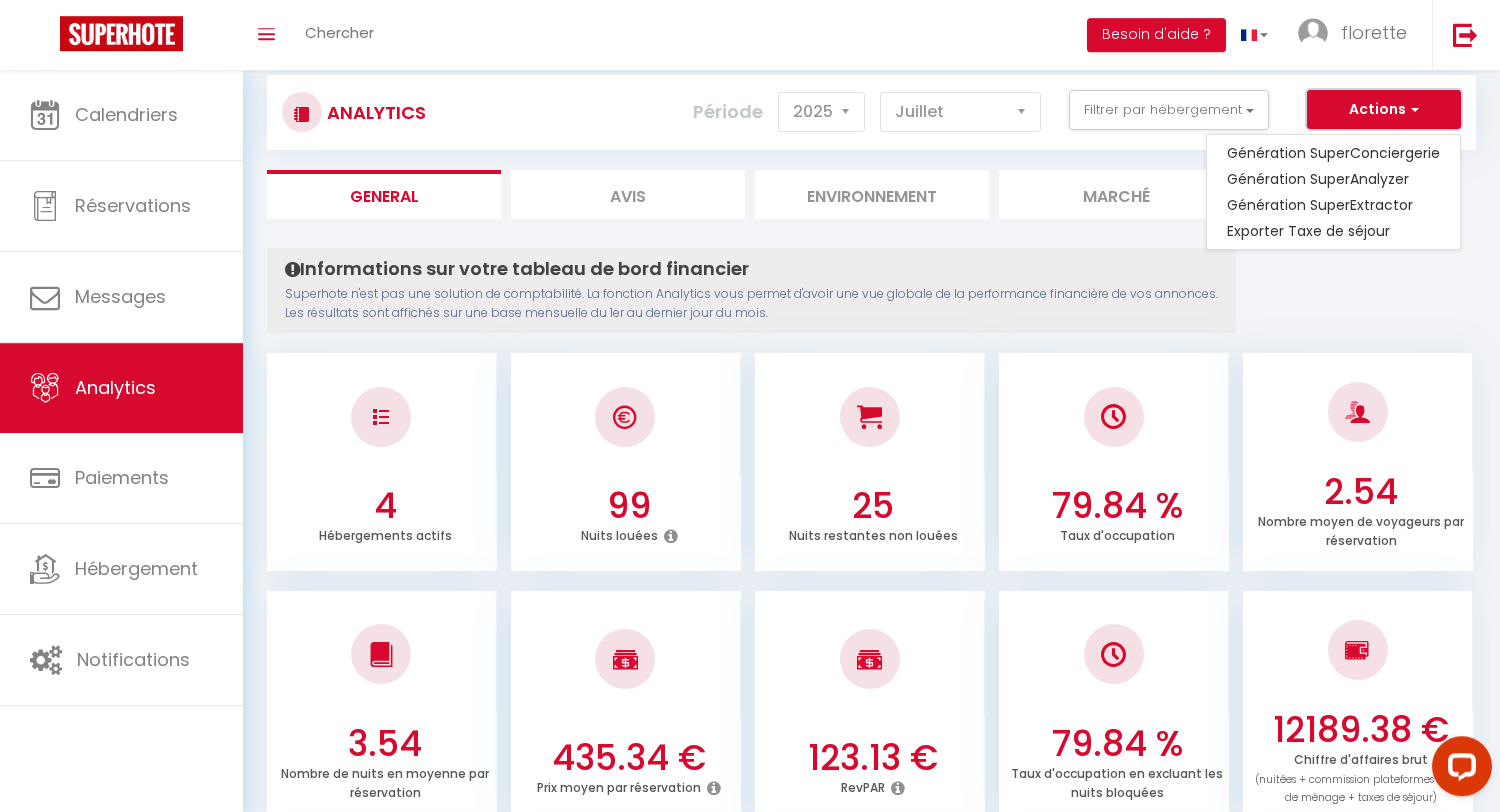 scroll, scrollTop: 0, scrollLeft: 0, axis: both 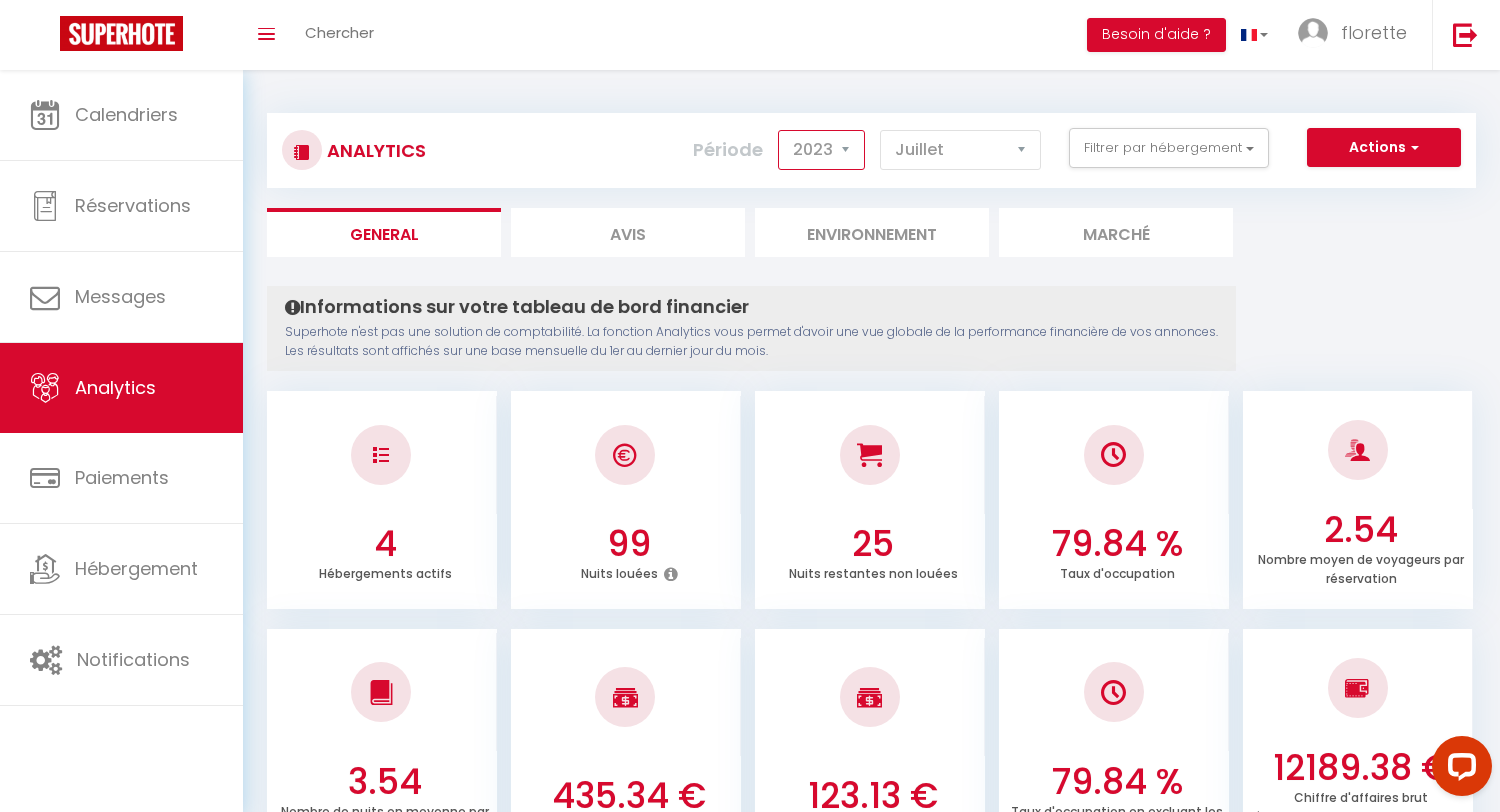 click on "2023" at bounding box center (0, 0) 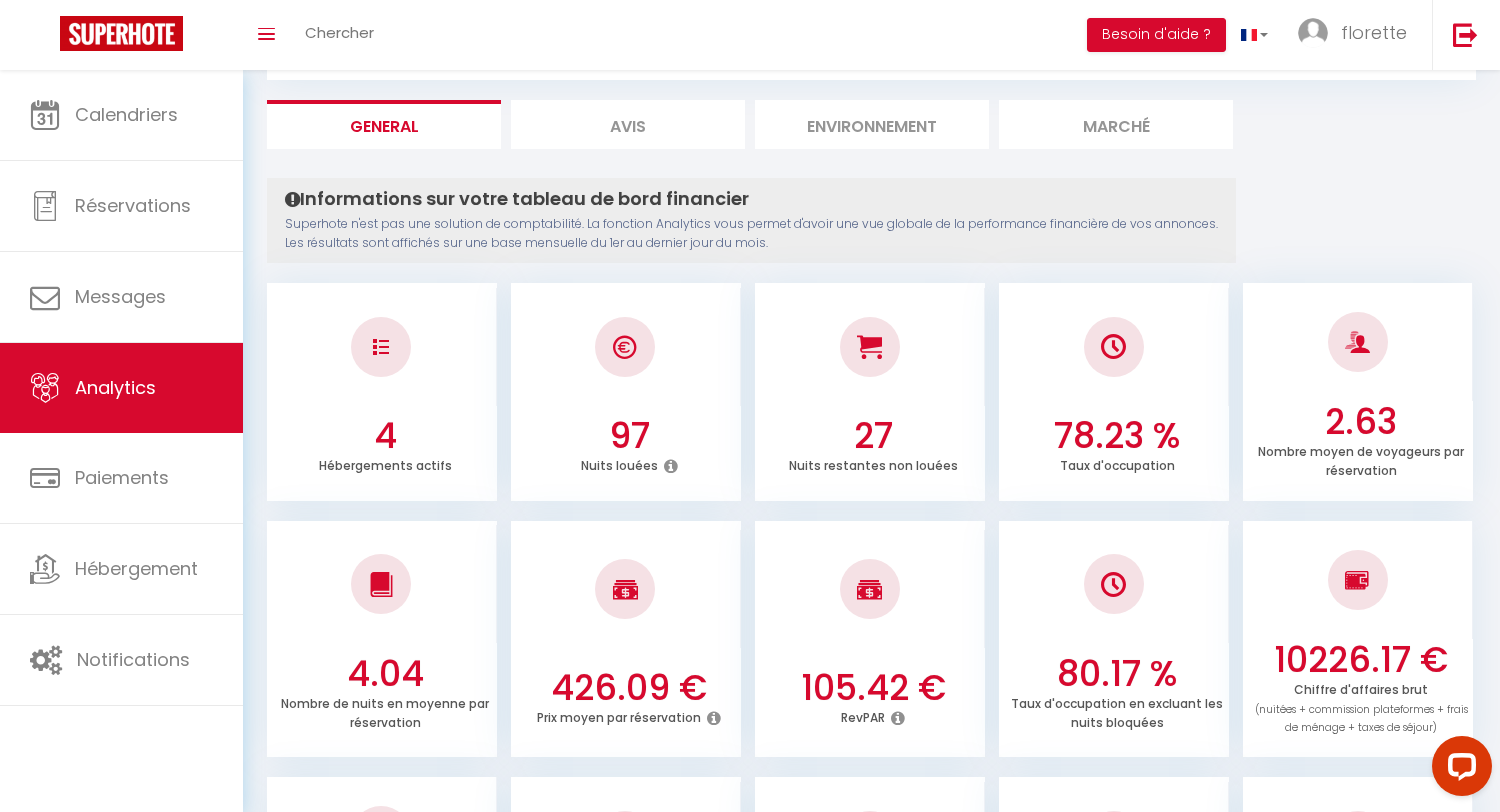 scroll, scrollTop: 0, scrollLeft: 0, axis: both 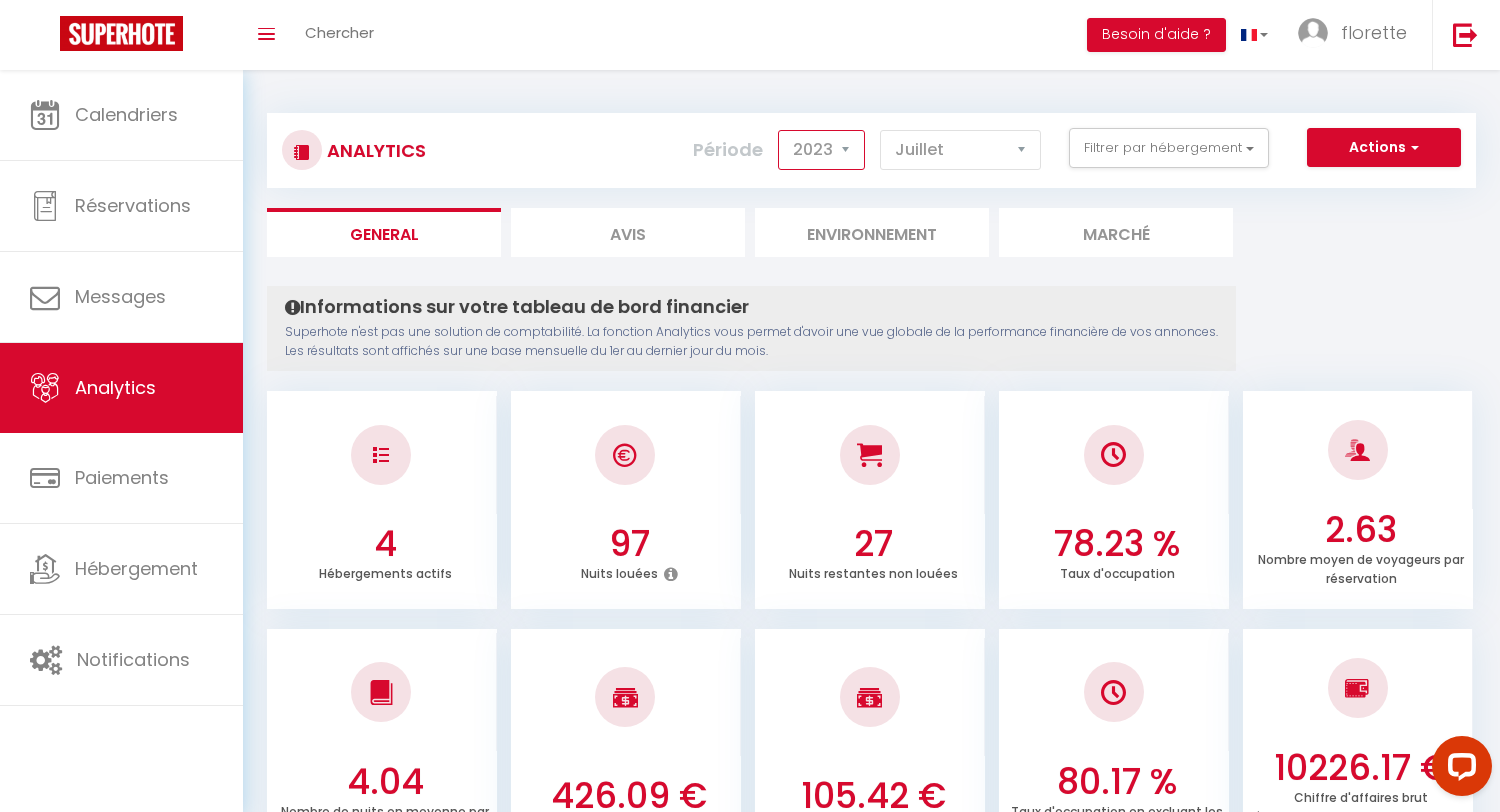 click on "2014 2015 2016 2017 2018 2019 2020 2021 2022 2023 2024 2025 2026 2027" at bounding box center (821, 150) 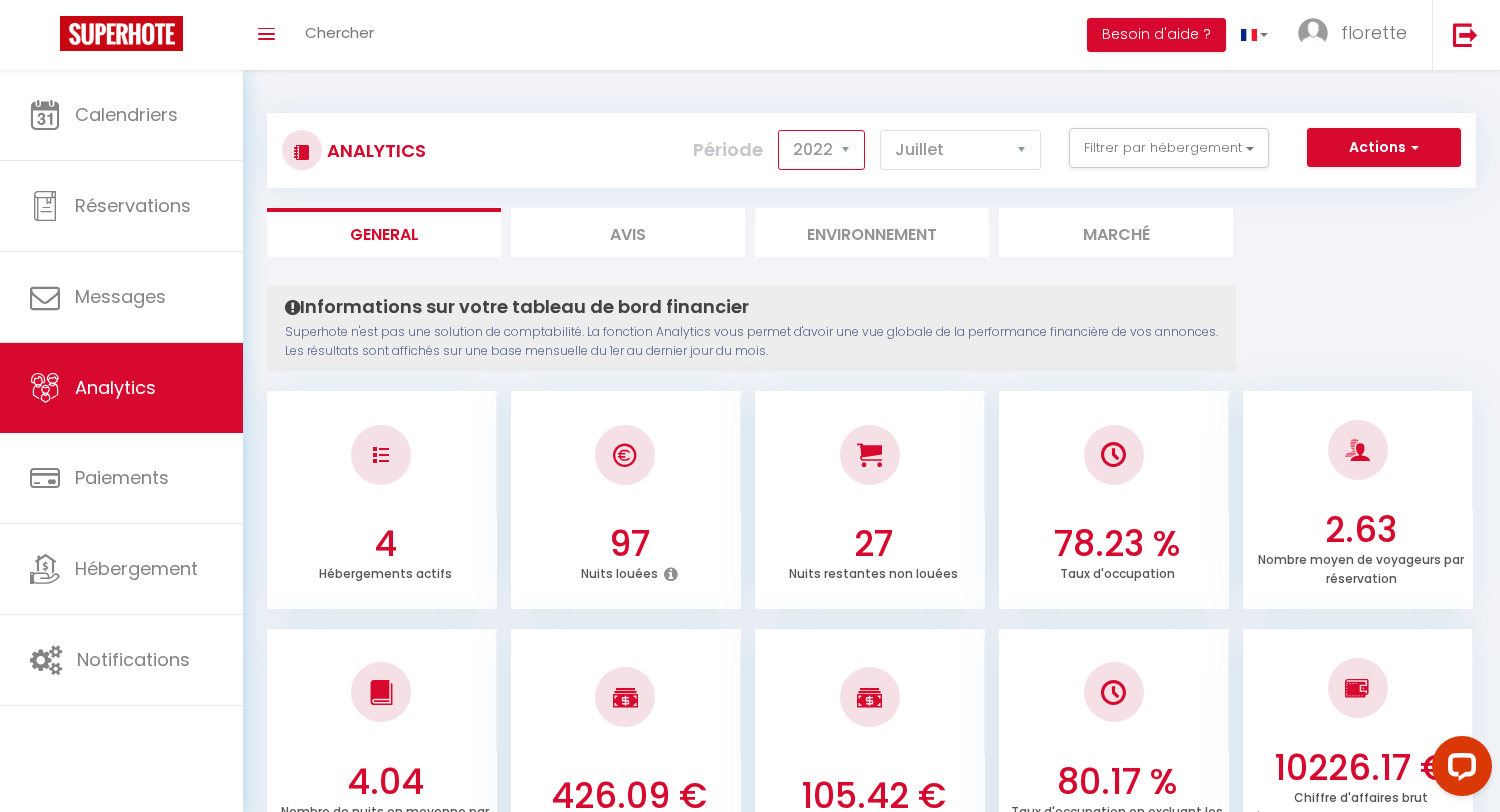click on "2022" at bounding box center [0, 0] 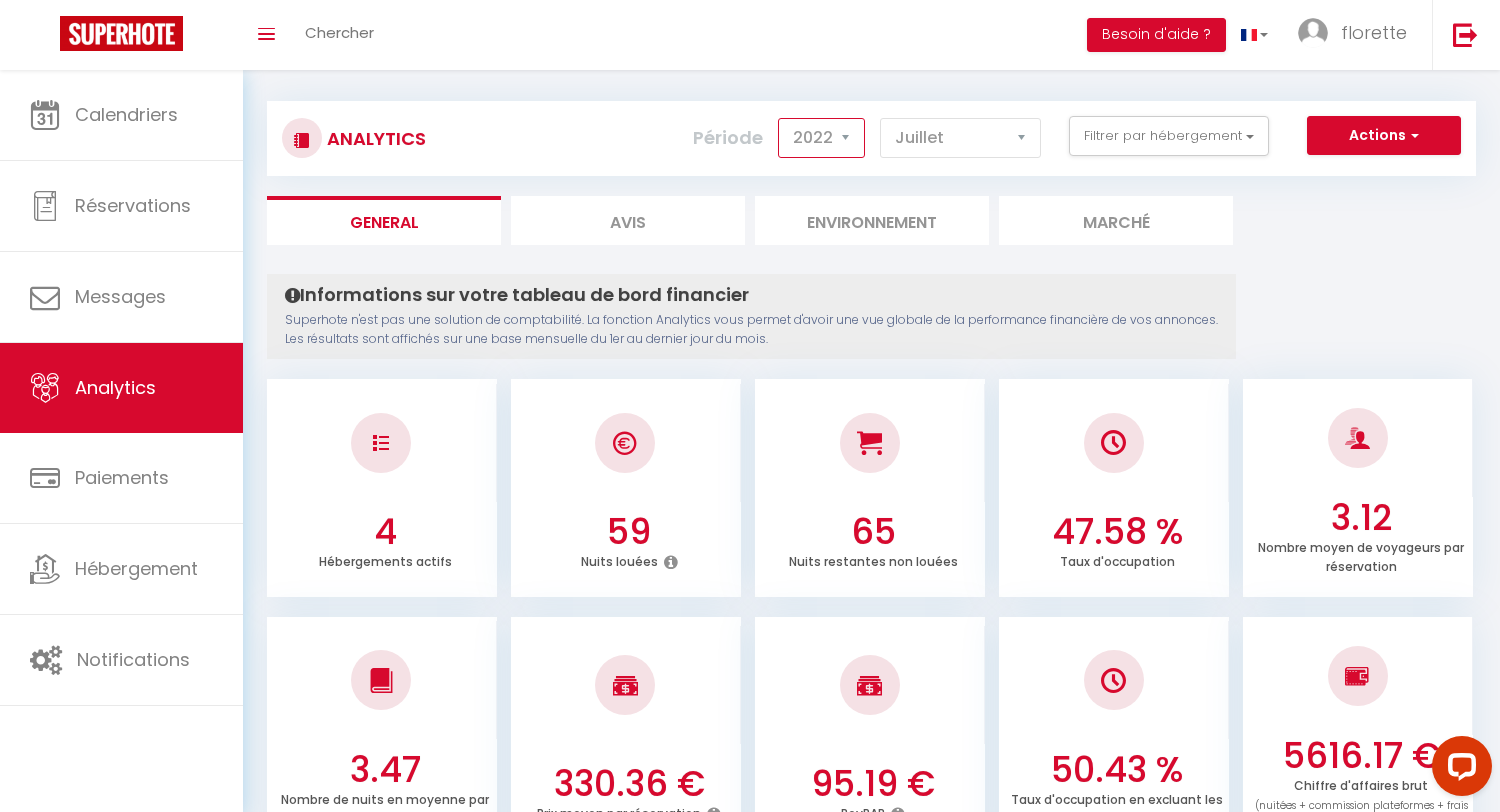 scroll, scrollTop: 0, scrollLeft: 0, axis: both 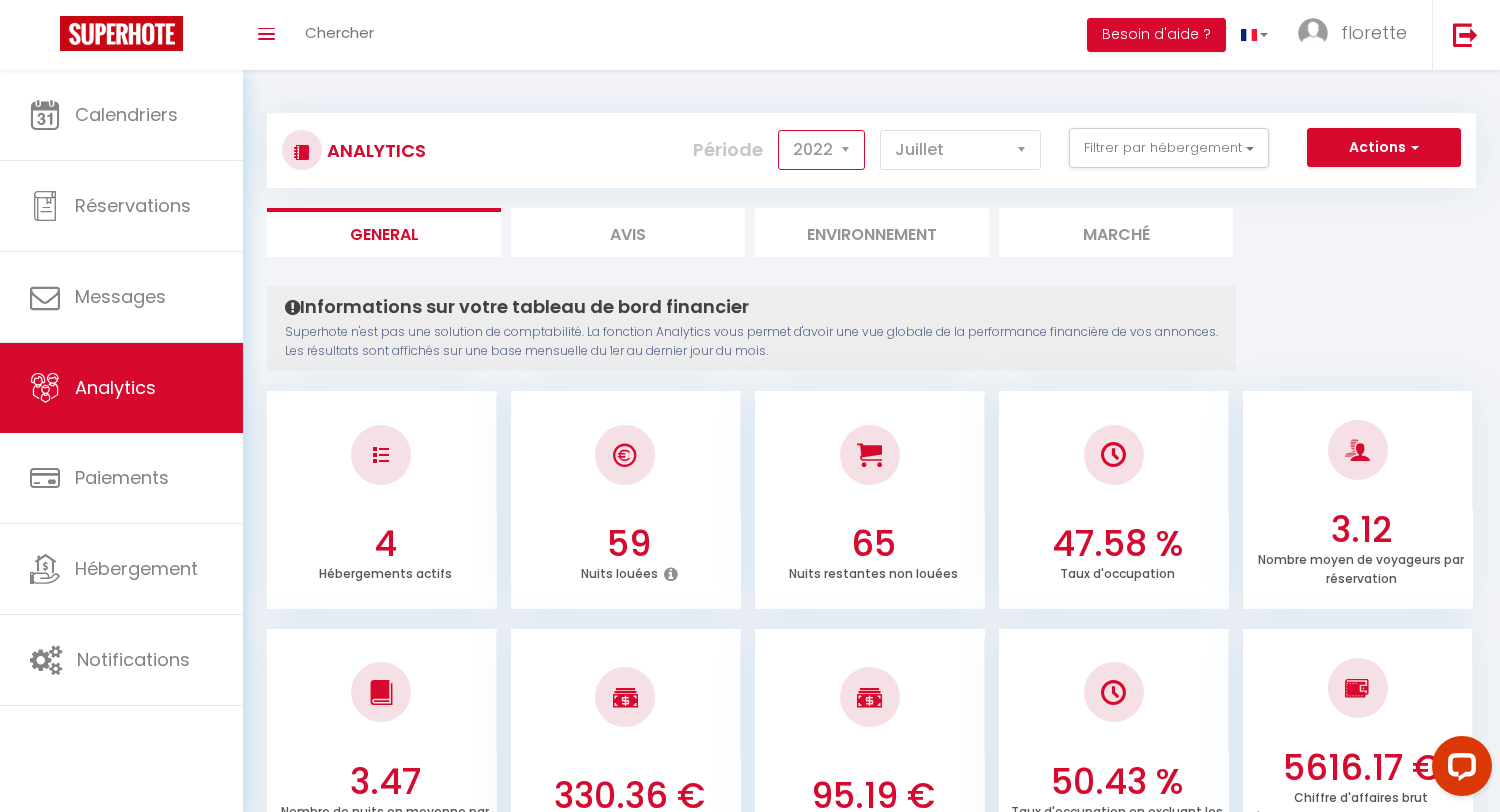 click on "2014 2015 2016 2017 2018 2019 2020 2021 2022 2023 2024 2025 2026 2027" at bounding box center [821, 150] 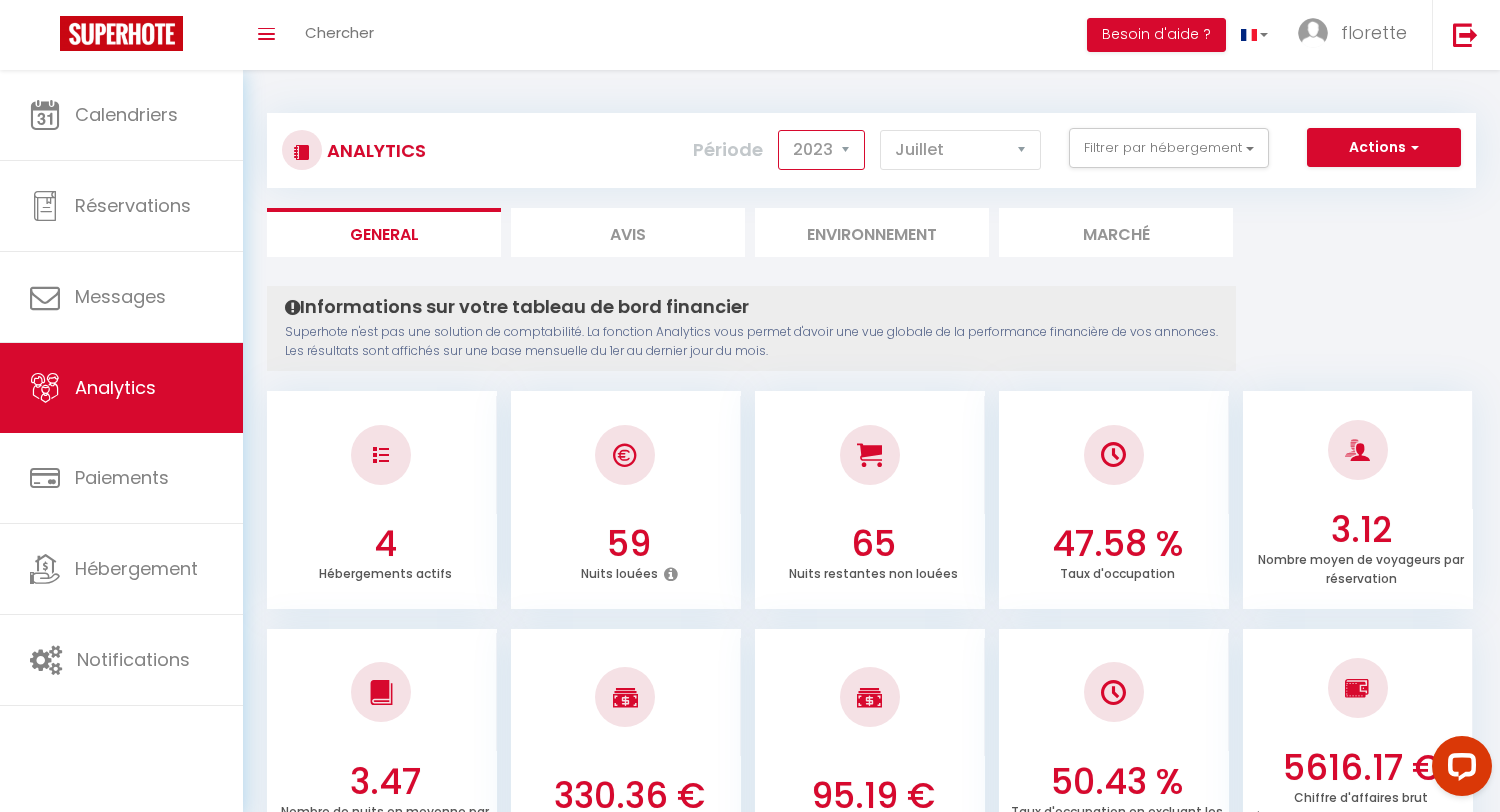 click on "2023" at bounding box center (0, 0) 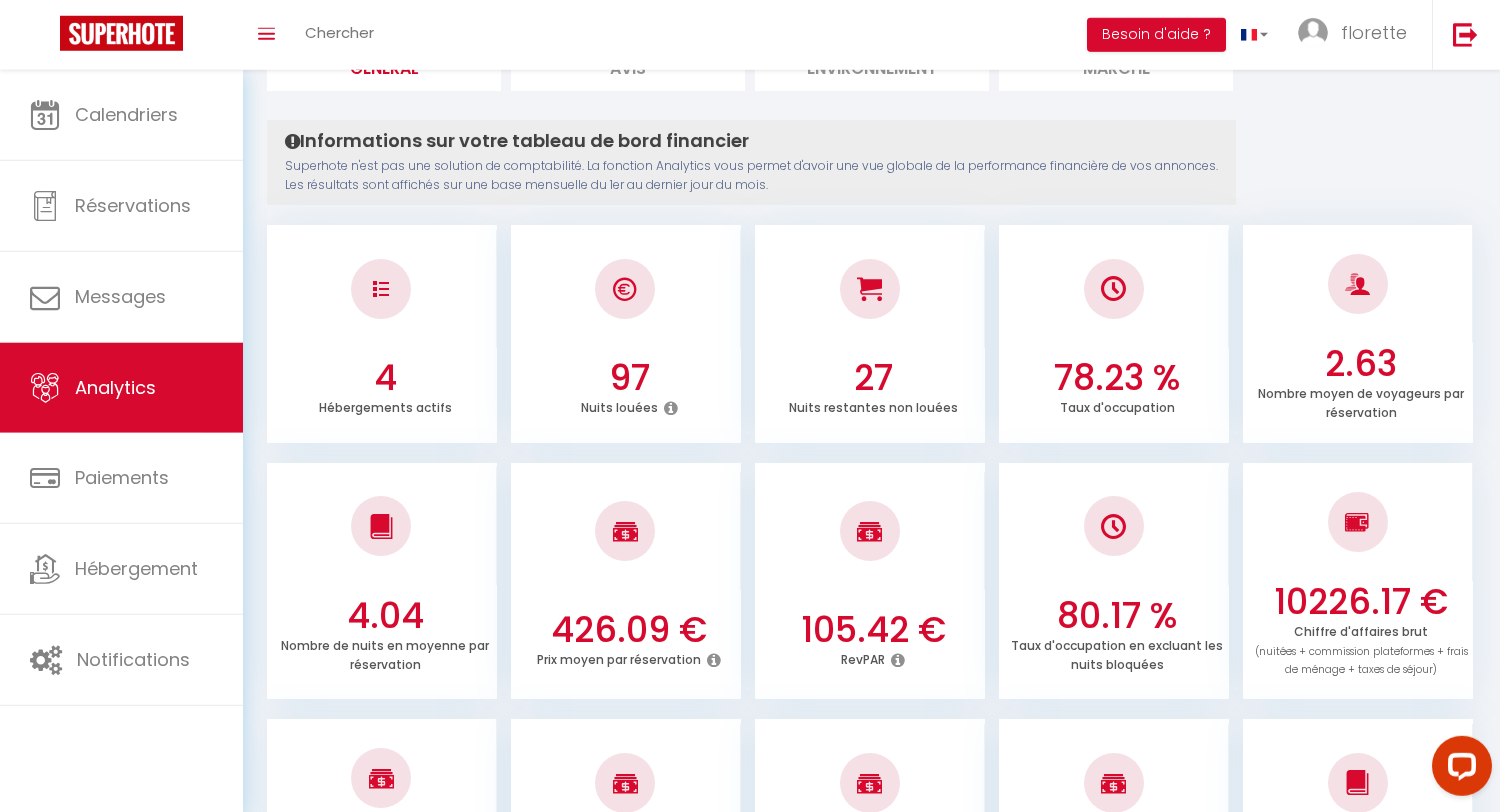 scroll, scrollTop: 0, scrollLeft: 0, axis: both 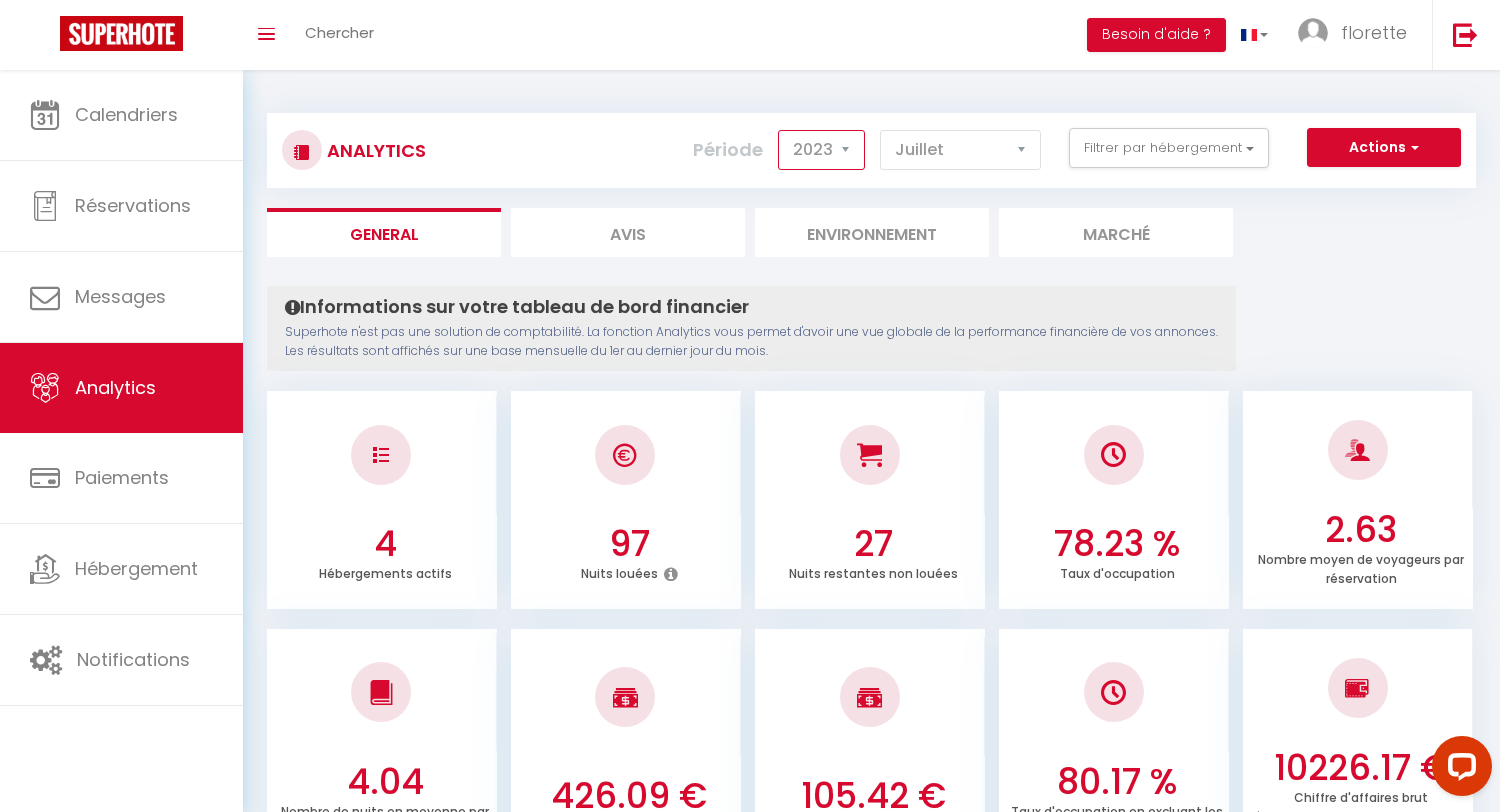 click on "2014 2015 2016 2017 2018 2019 2020 2021 2022 2023 2024 2025 2026 2027" at bounding box center [821, 150] 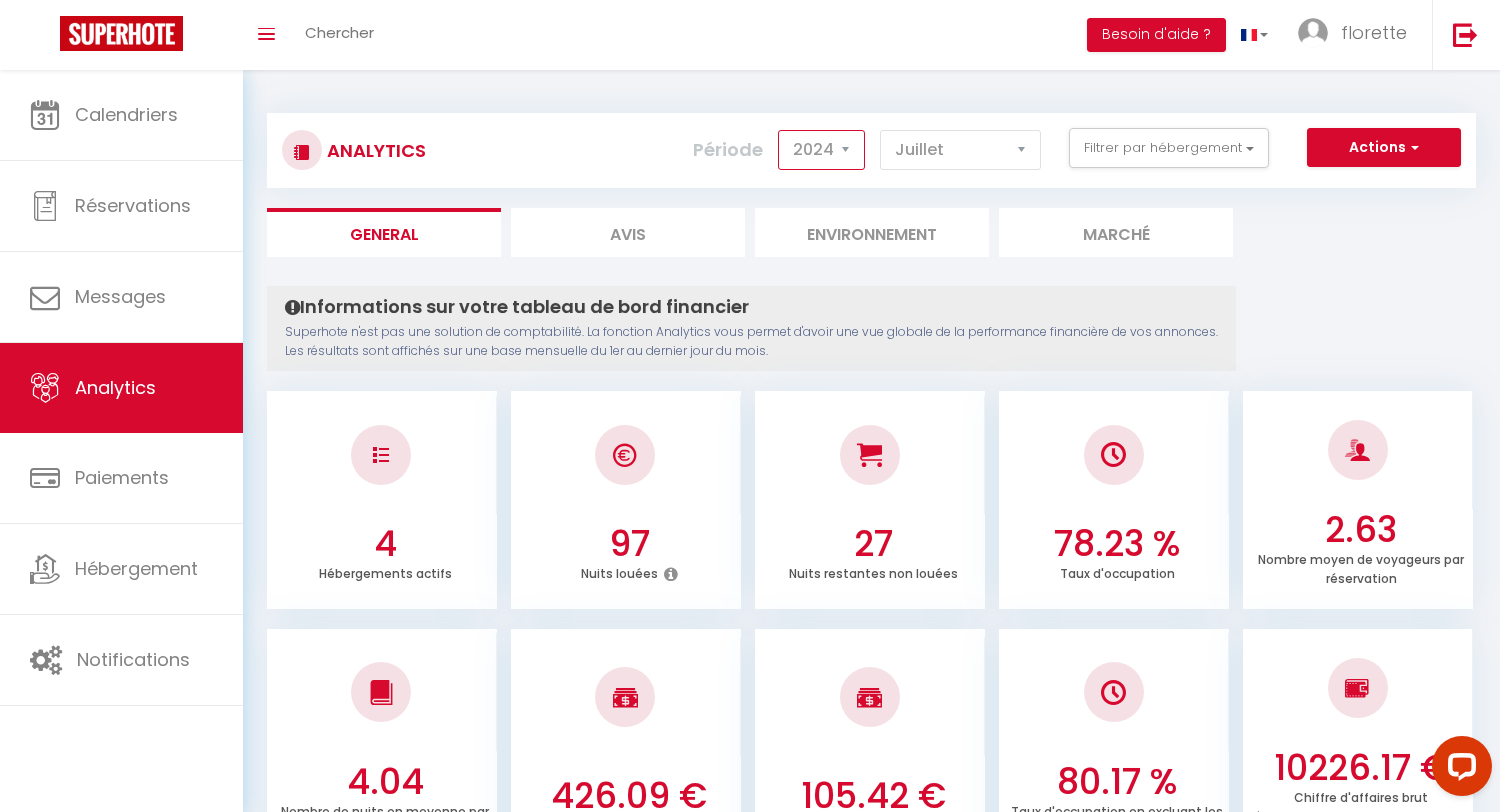 click on "2024" at bounding box center (0, 0) 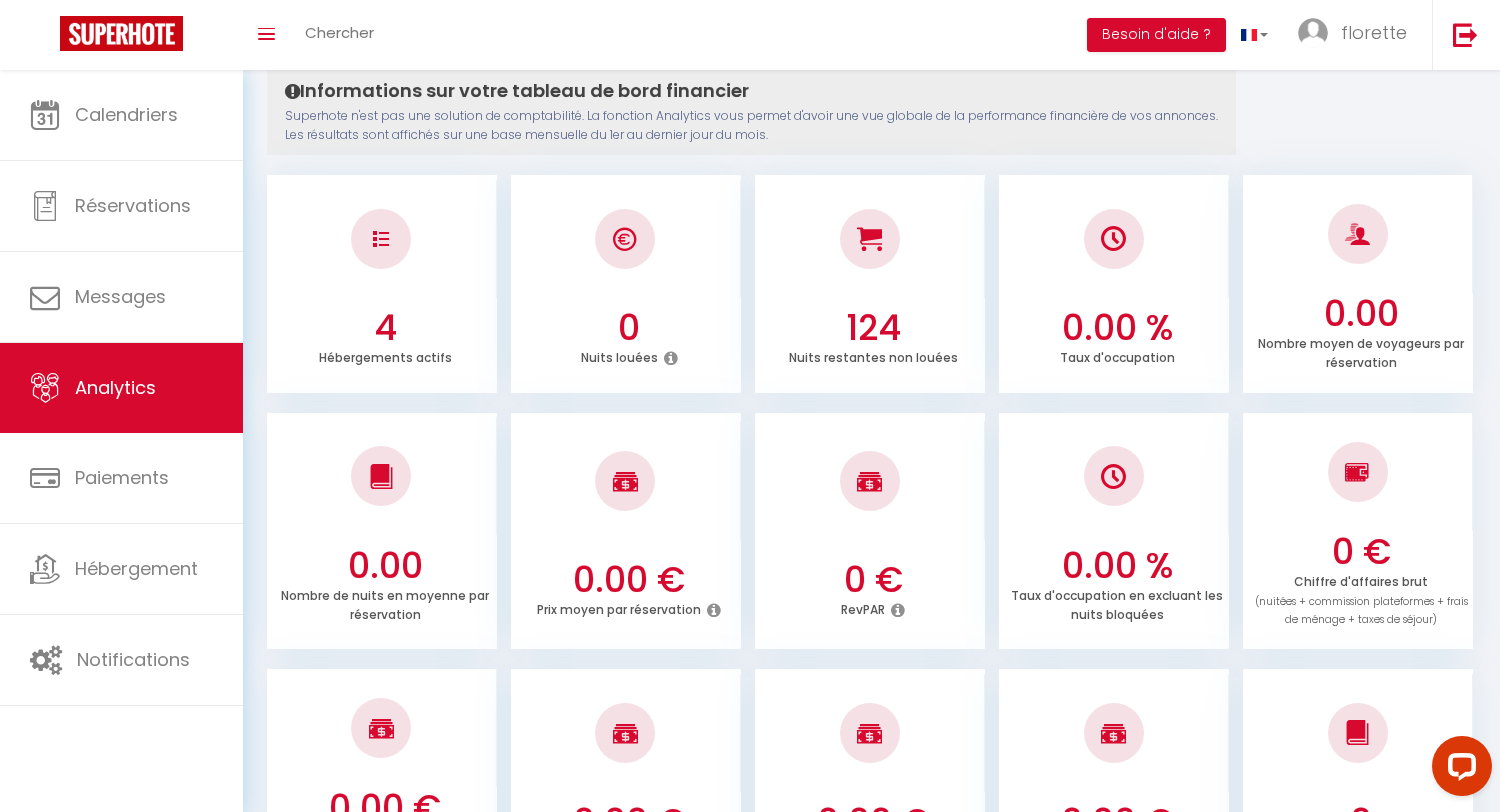 scroll, scrollTop: 0, scrollLeft: 0, axis: both 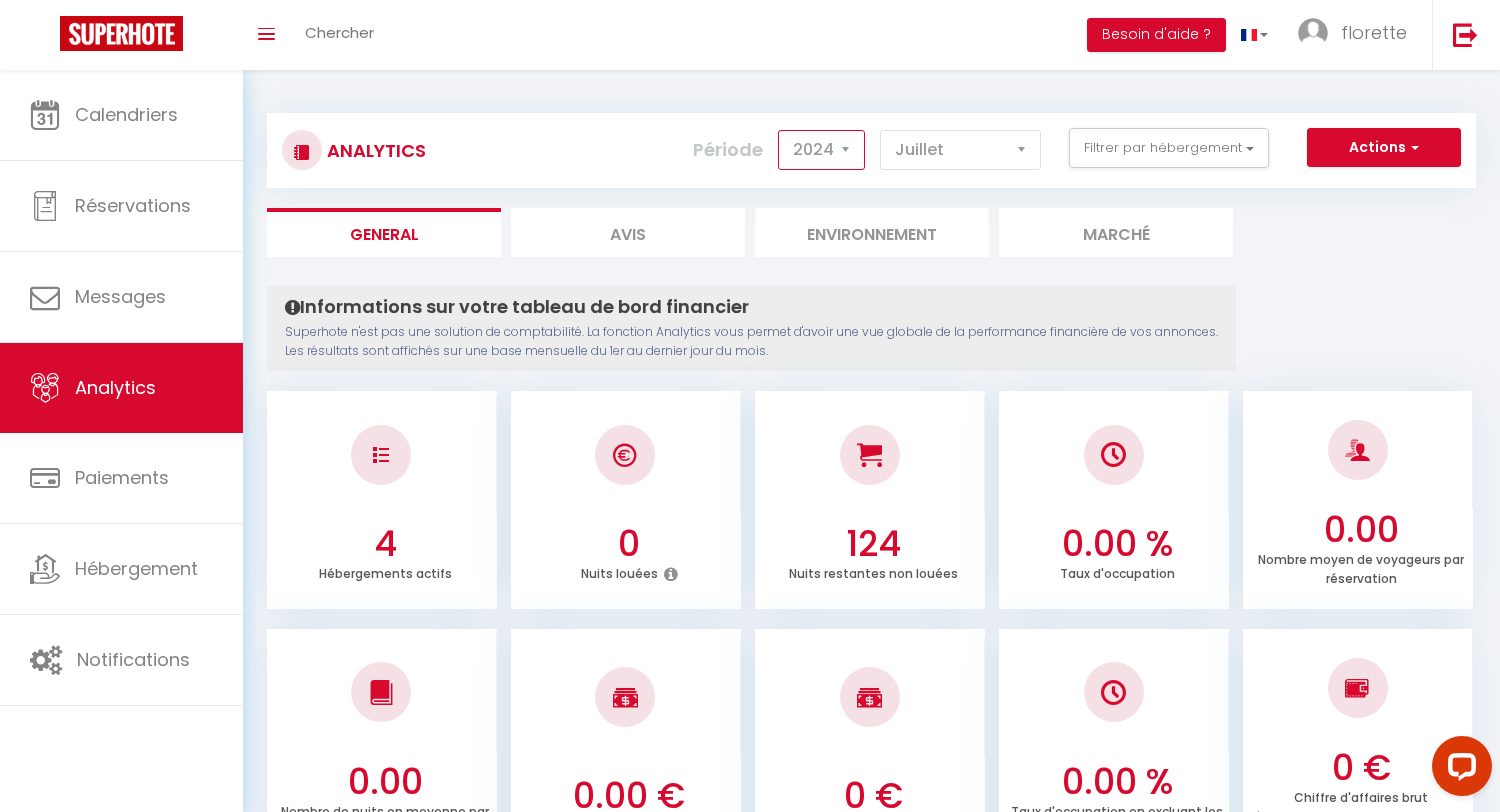 click on "2014 2015 2016 2017 2018 2019 2020 2021 2022 2023 2024 2025 2026 2027" at bounding box center [821, 150] 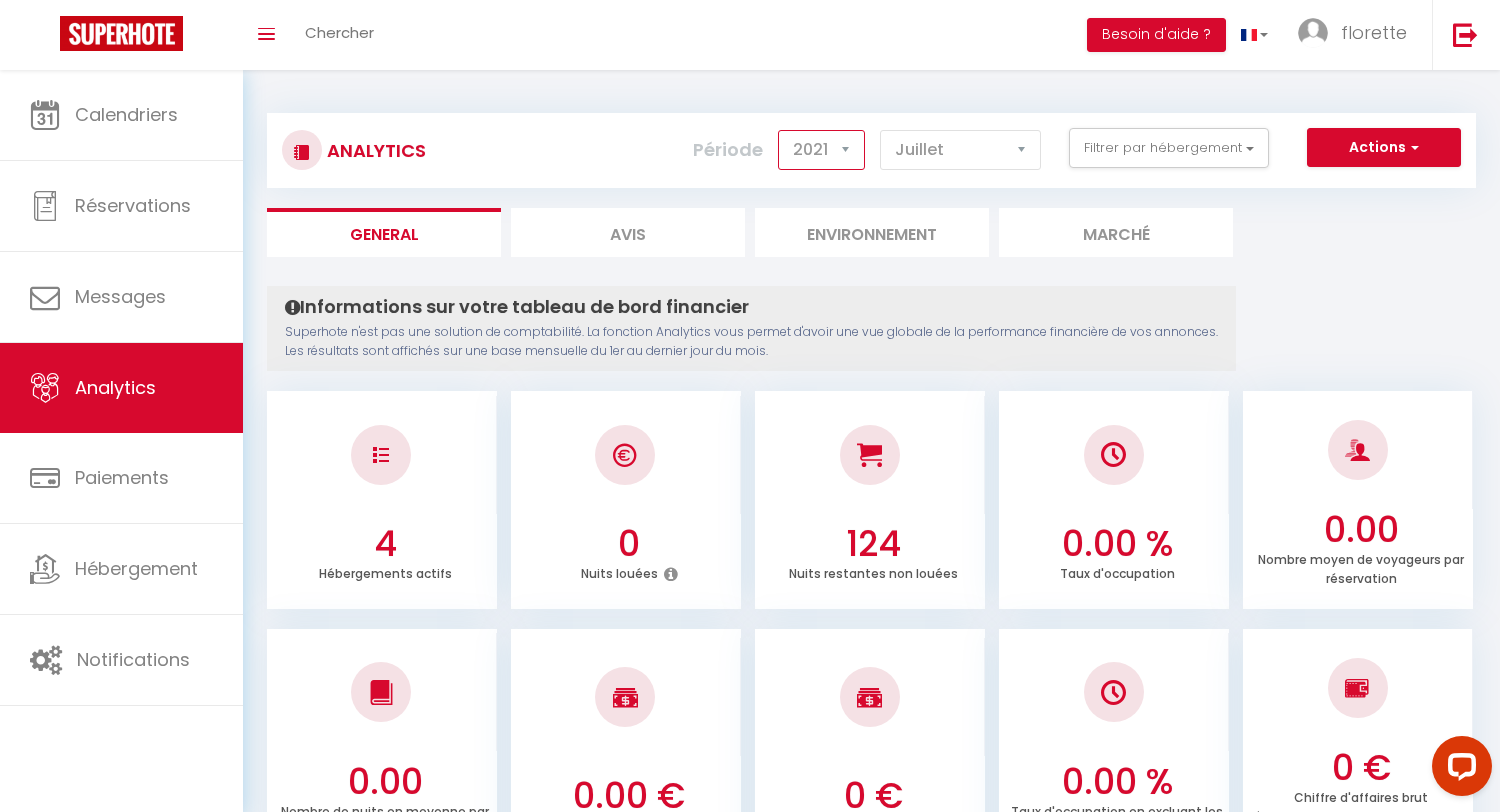 click on "2021" at bounding box center [0, 0] 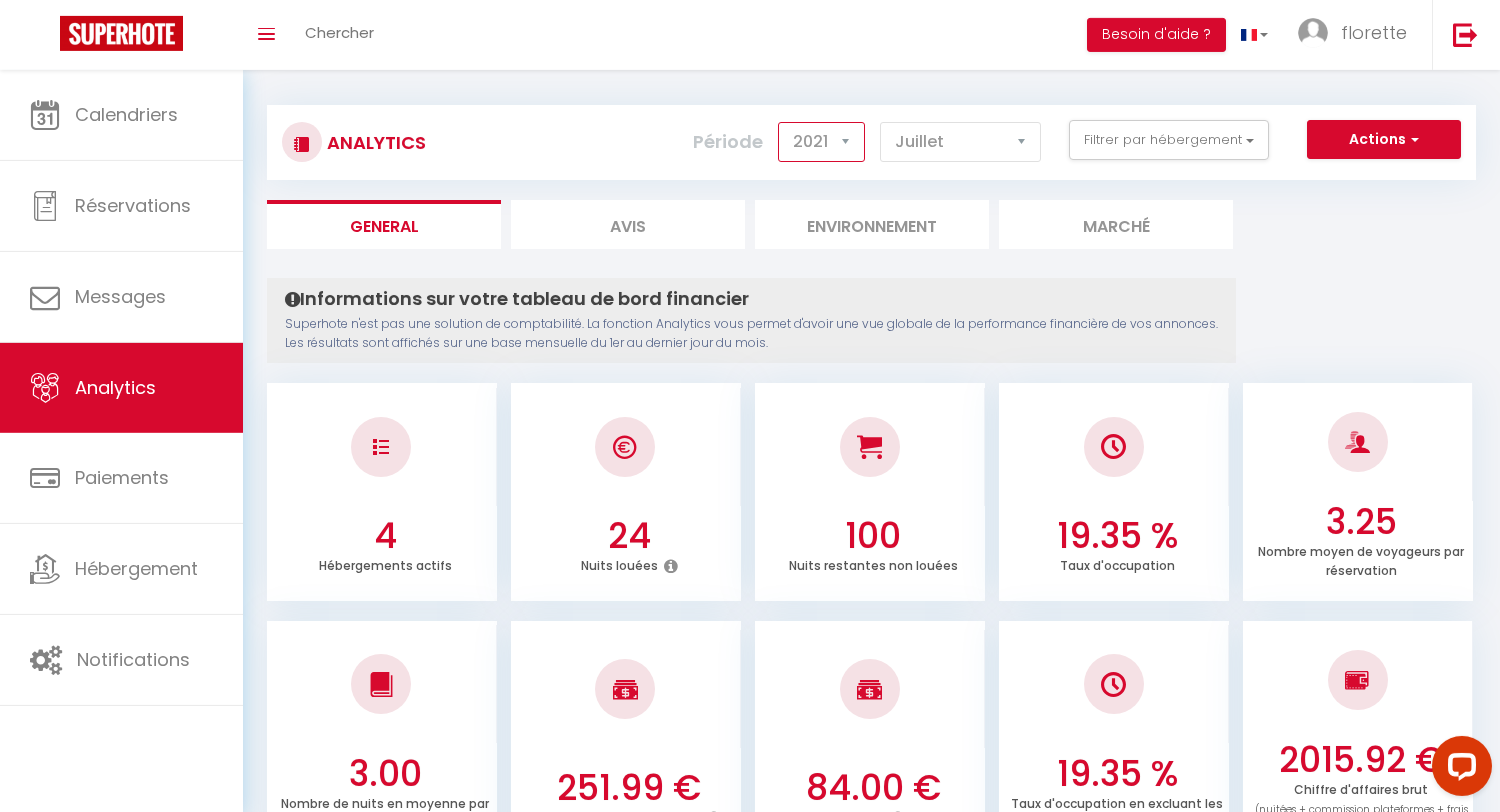 scroll, scrollTop: 0, scrollLeft: 0, axis: both 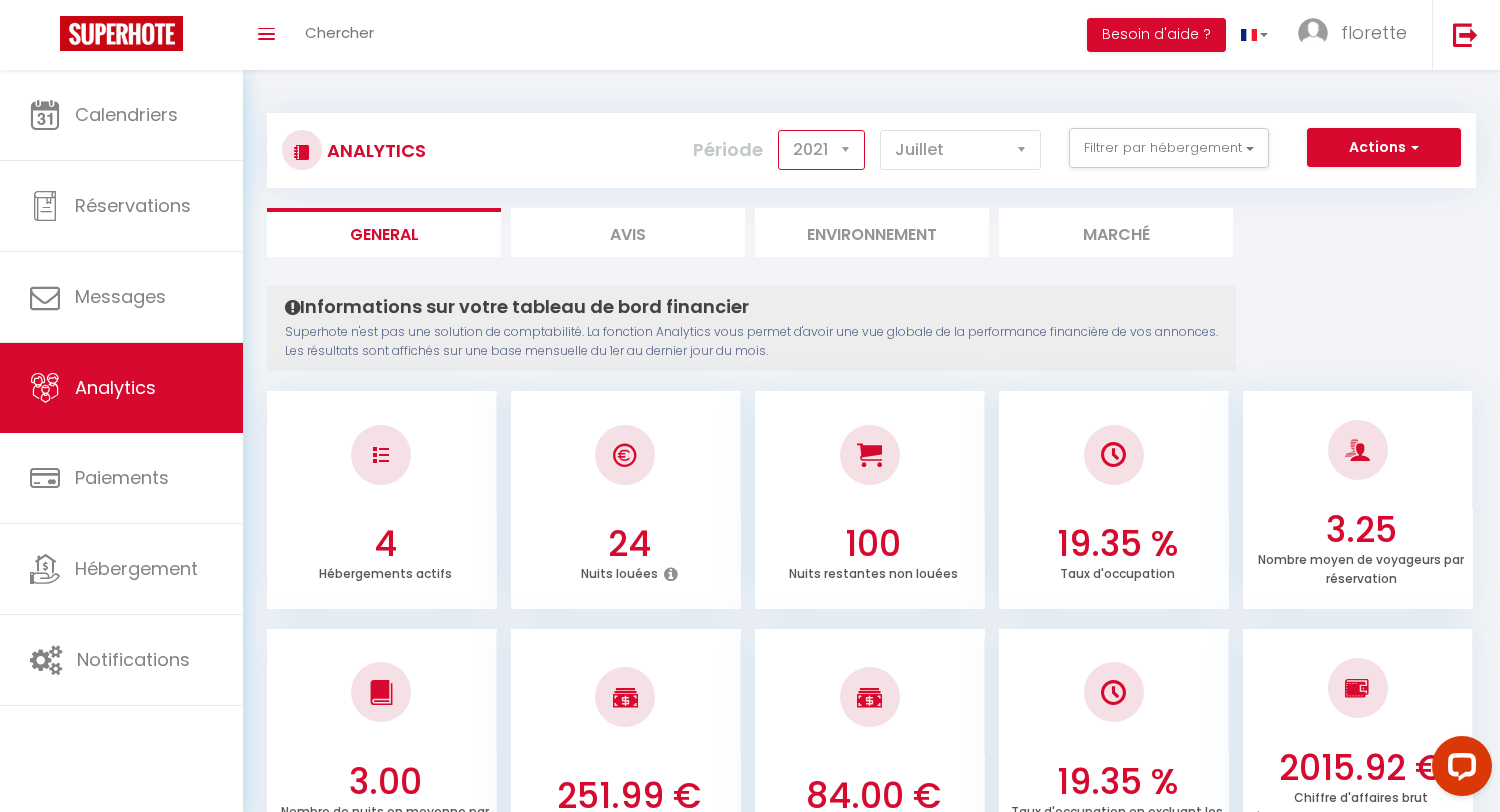 click on "2014 2015 2016 2017 2018 2019 2020 2021 2022 2023 2024 2025 2026 2027" at bounding box center (821, 150) 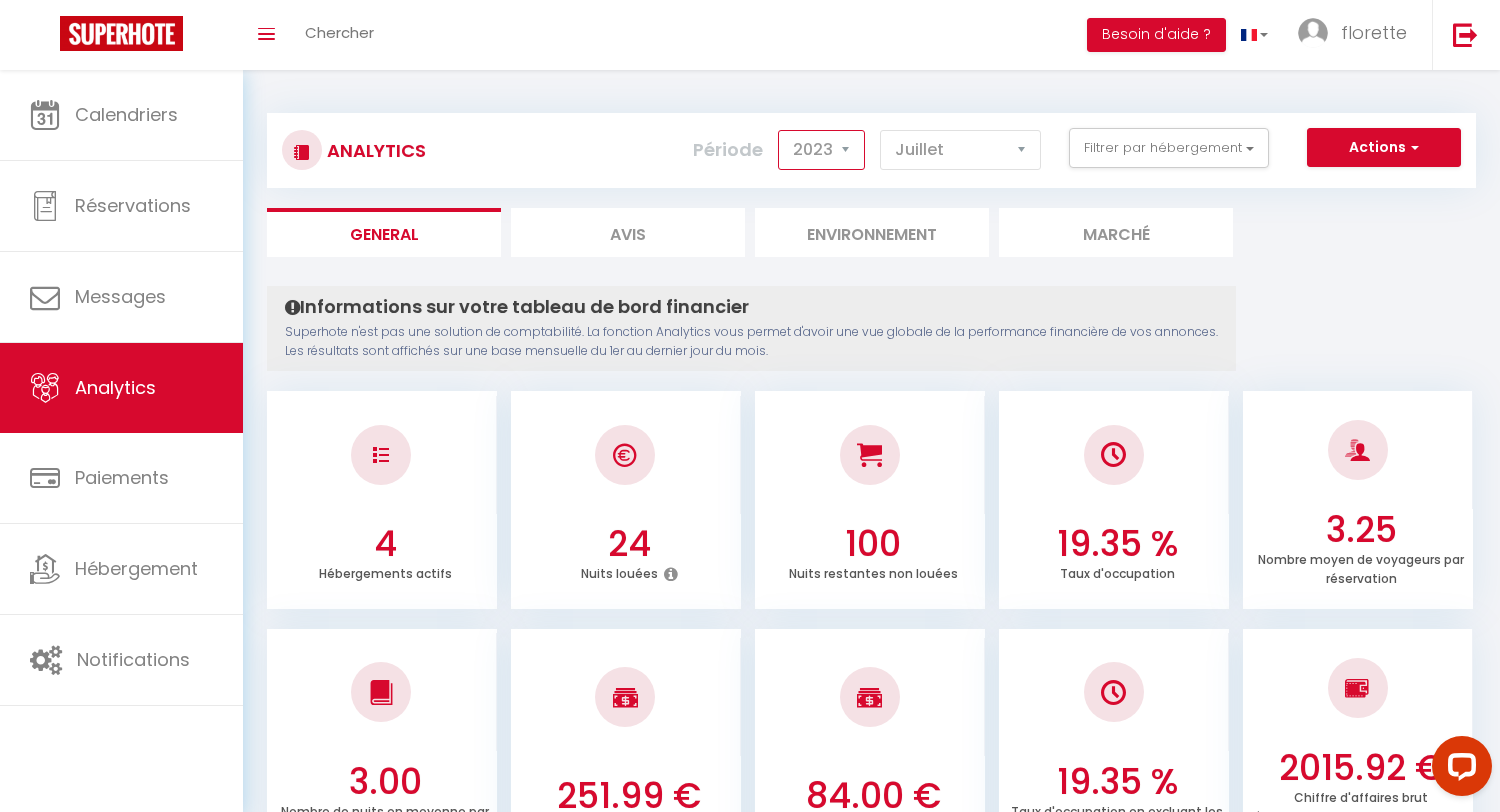 click on "2023" at bounding box center [0, 0] 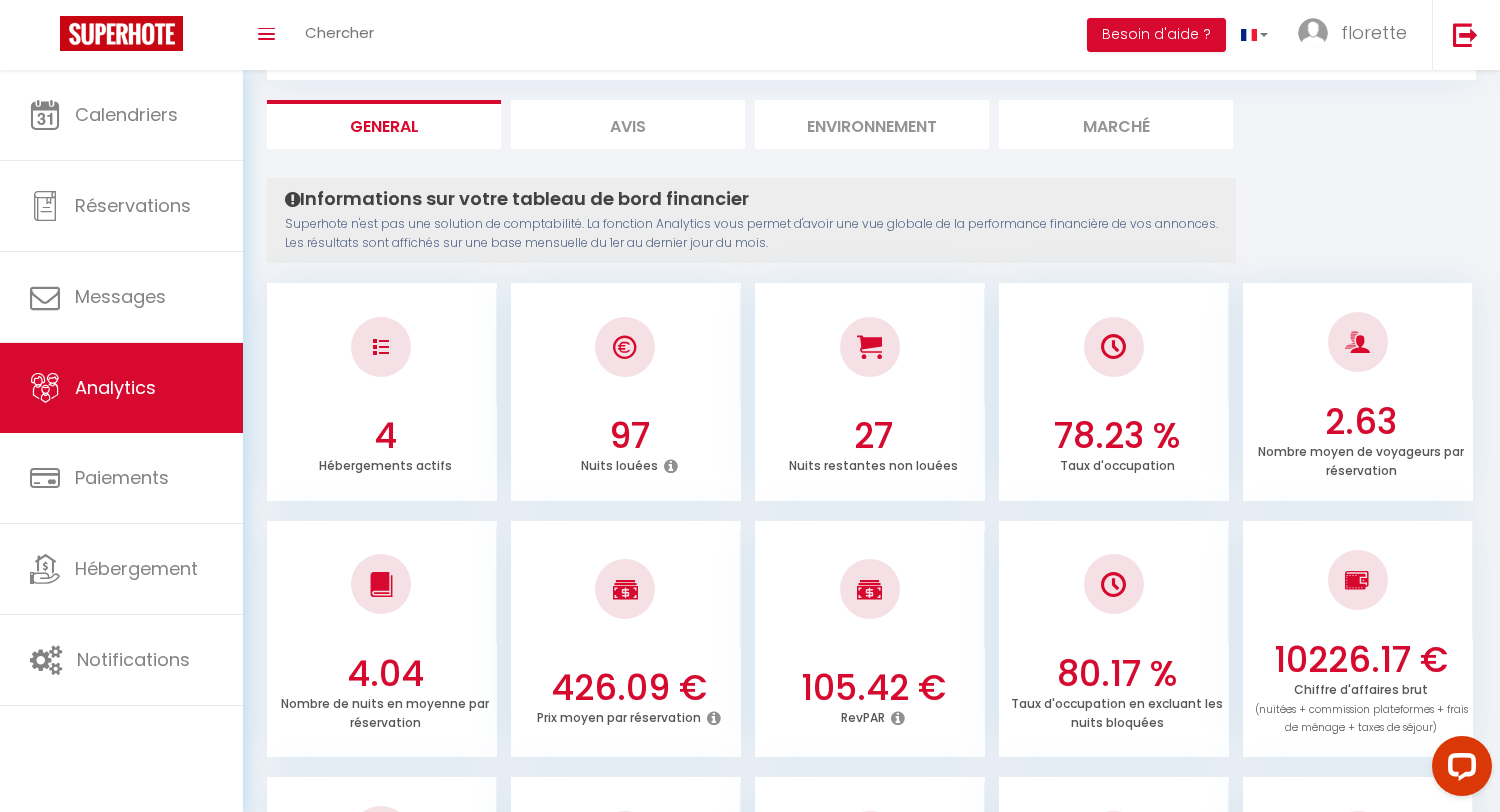 scroll, scrollTop: 0, scrollLeft: 0, axis: both 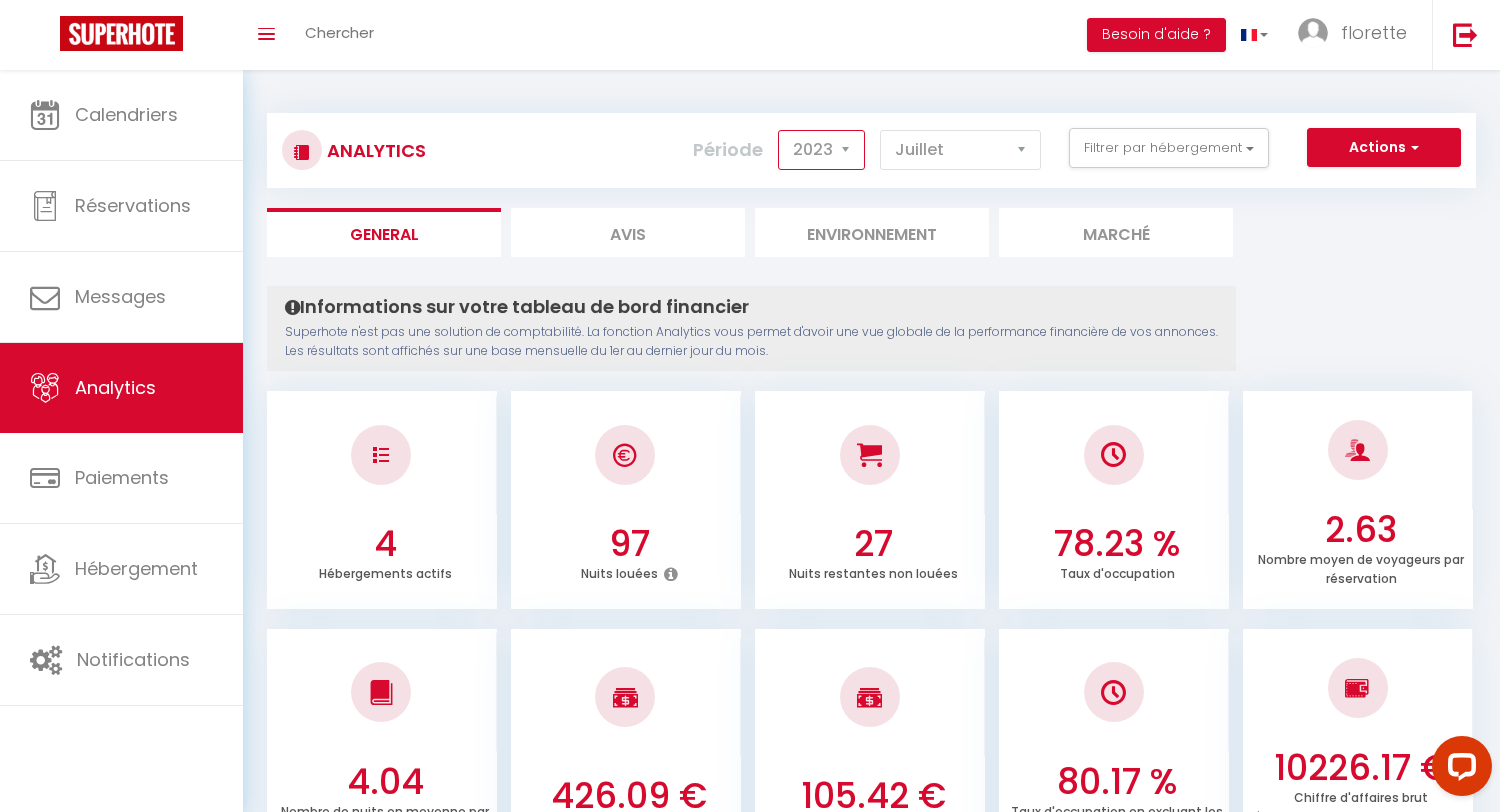 click on "2014 2015 2016 2017 2018 2019 2020 2021 2022 2023 2024 2025 2026 2027" at bounding box center (821, 150) 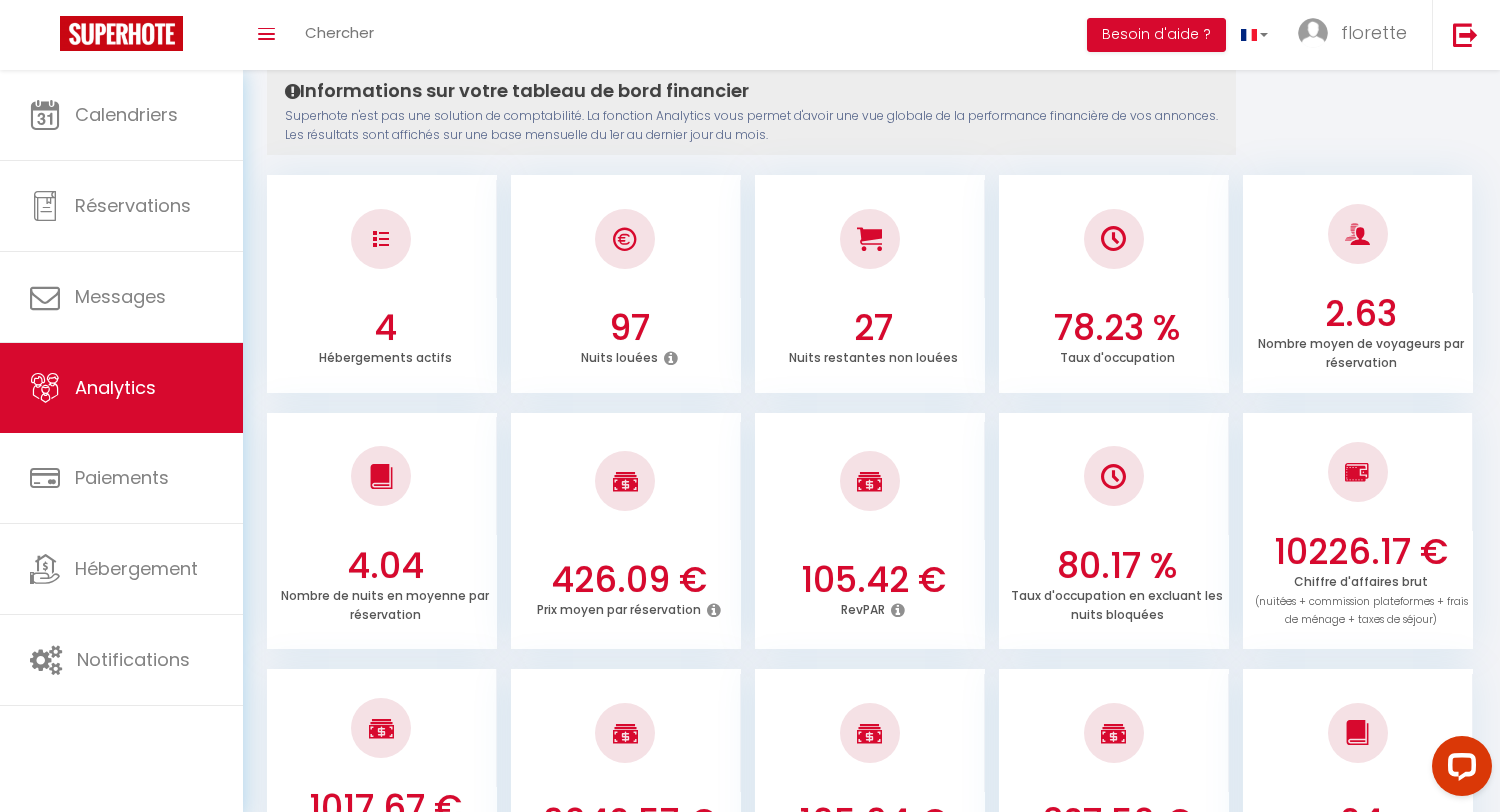 scroll, scrollTop: 0, scrollLeft: 0, axis: both 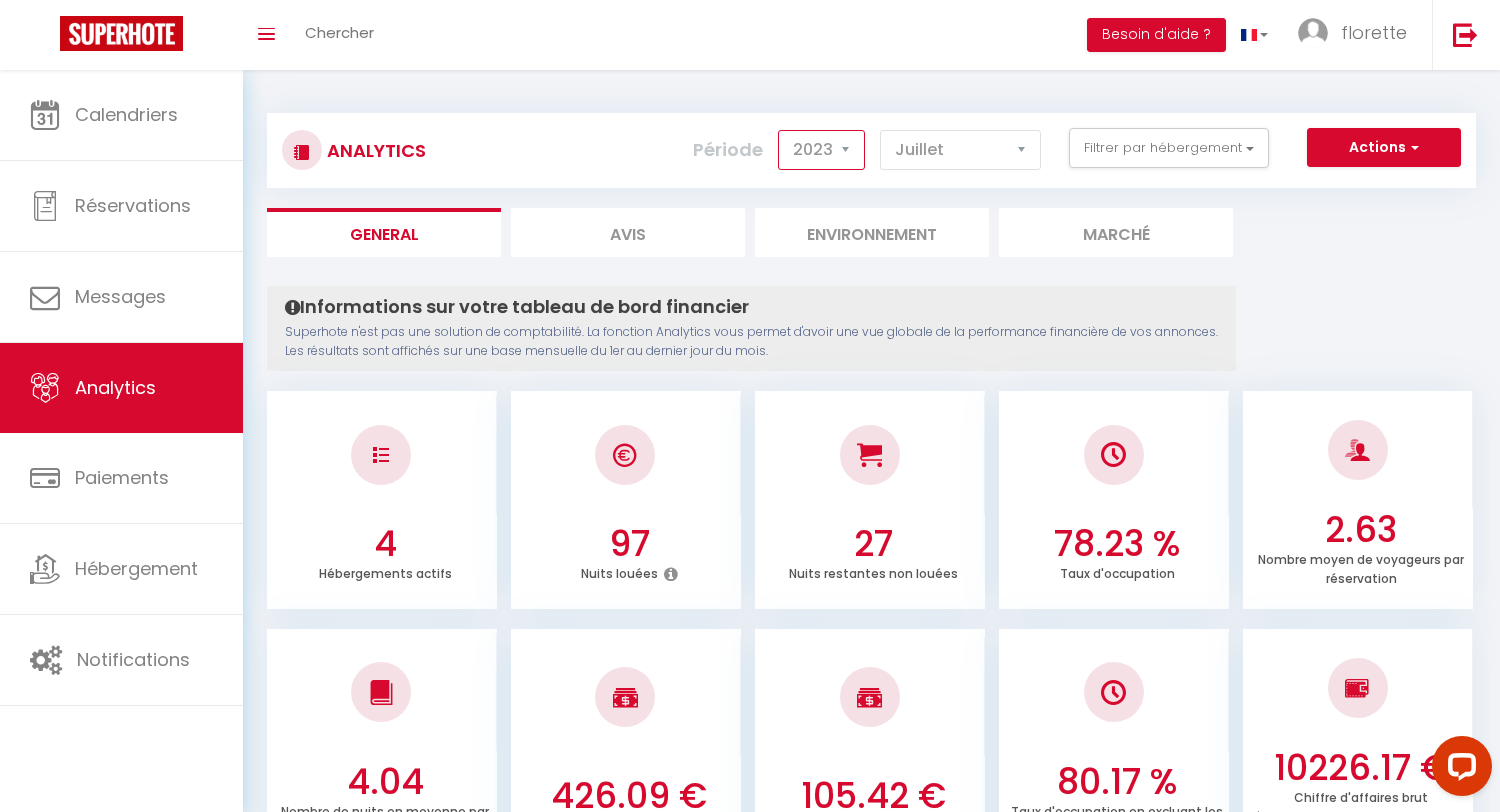 click on "2014 2015 2016 2017 2018 2019 2020 2021 2022 2023 2024 2025 2026 2027" at bounding box center (821, 150) 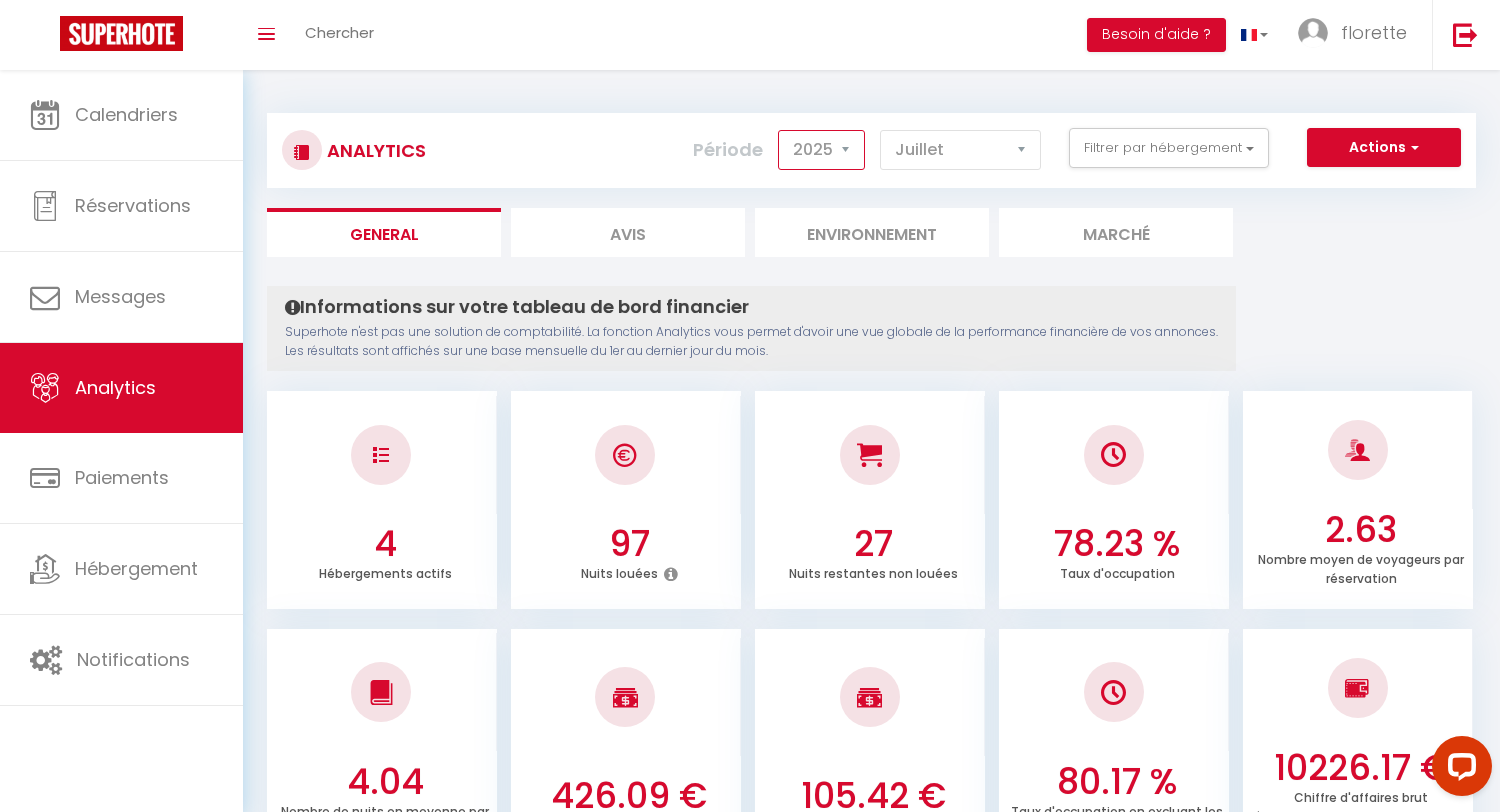 click on "2025" at bounding box center (0, 0) 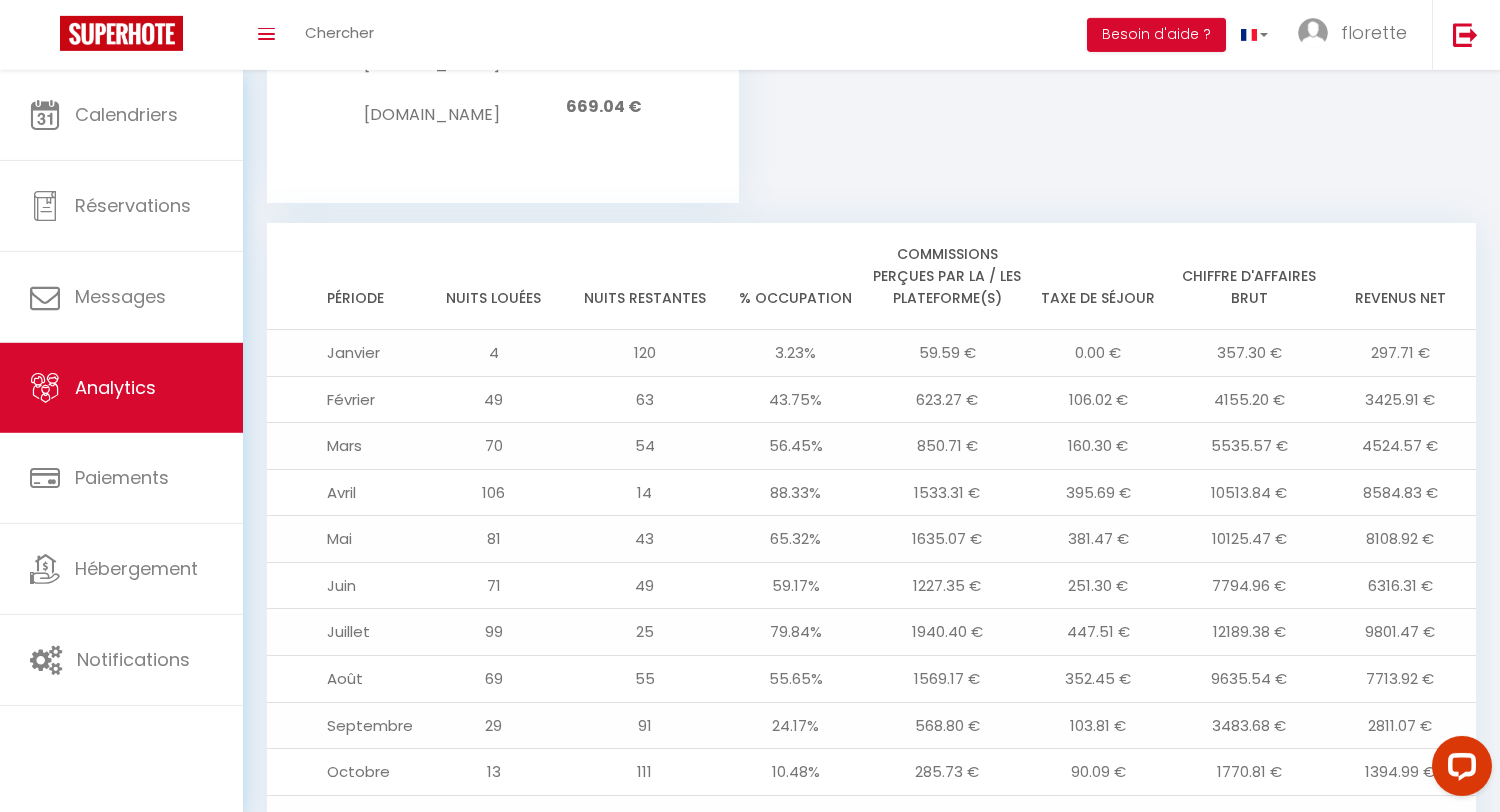 scroll, scrollTop: 2172, scrollLeft: 0, axis: vertical 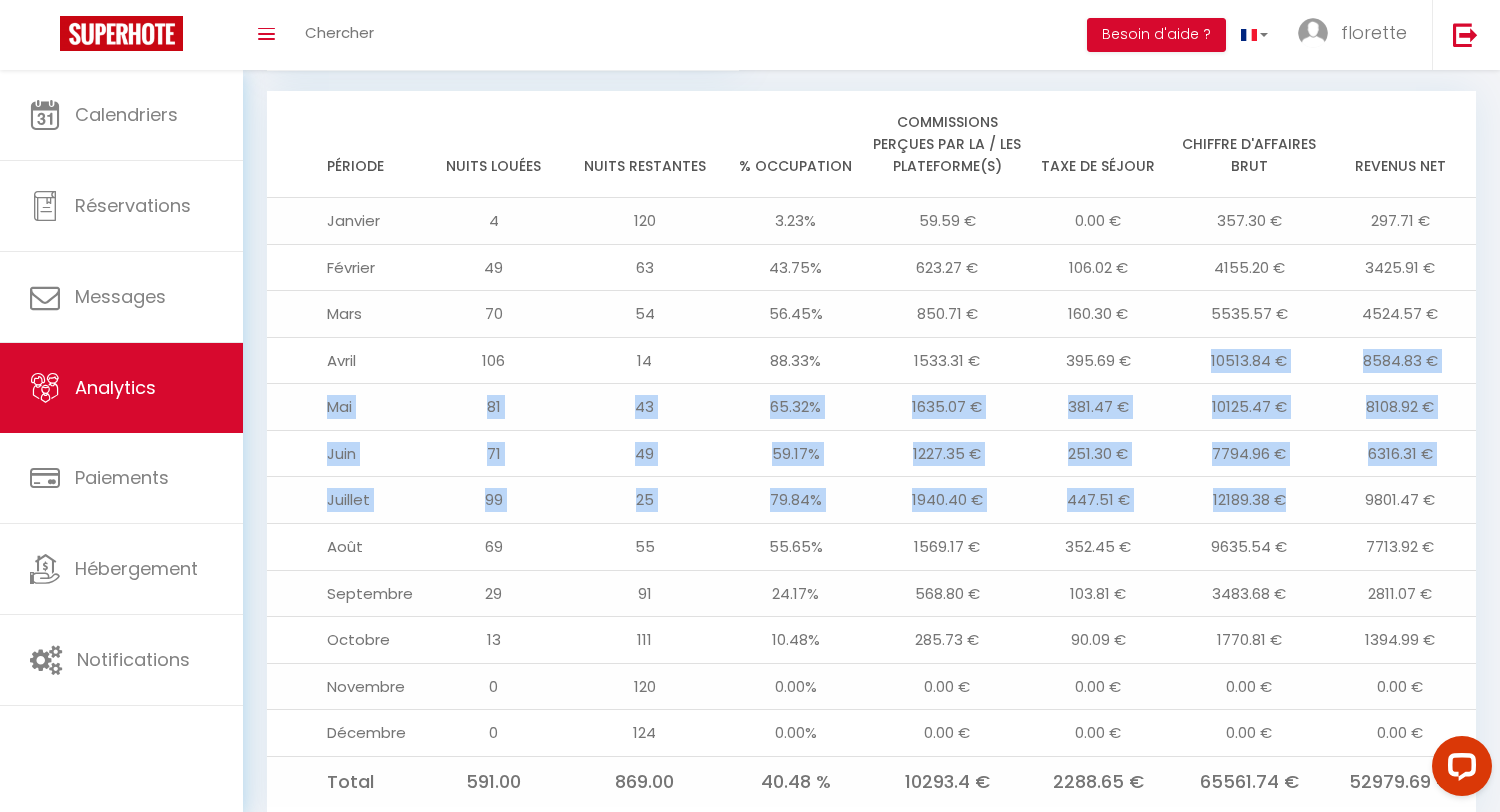 drag, startPoint x: 1296, startPoint y: 434, endPoint x: 1177, endPoint y: 308, distance: 173.31186 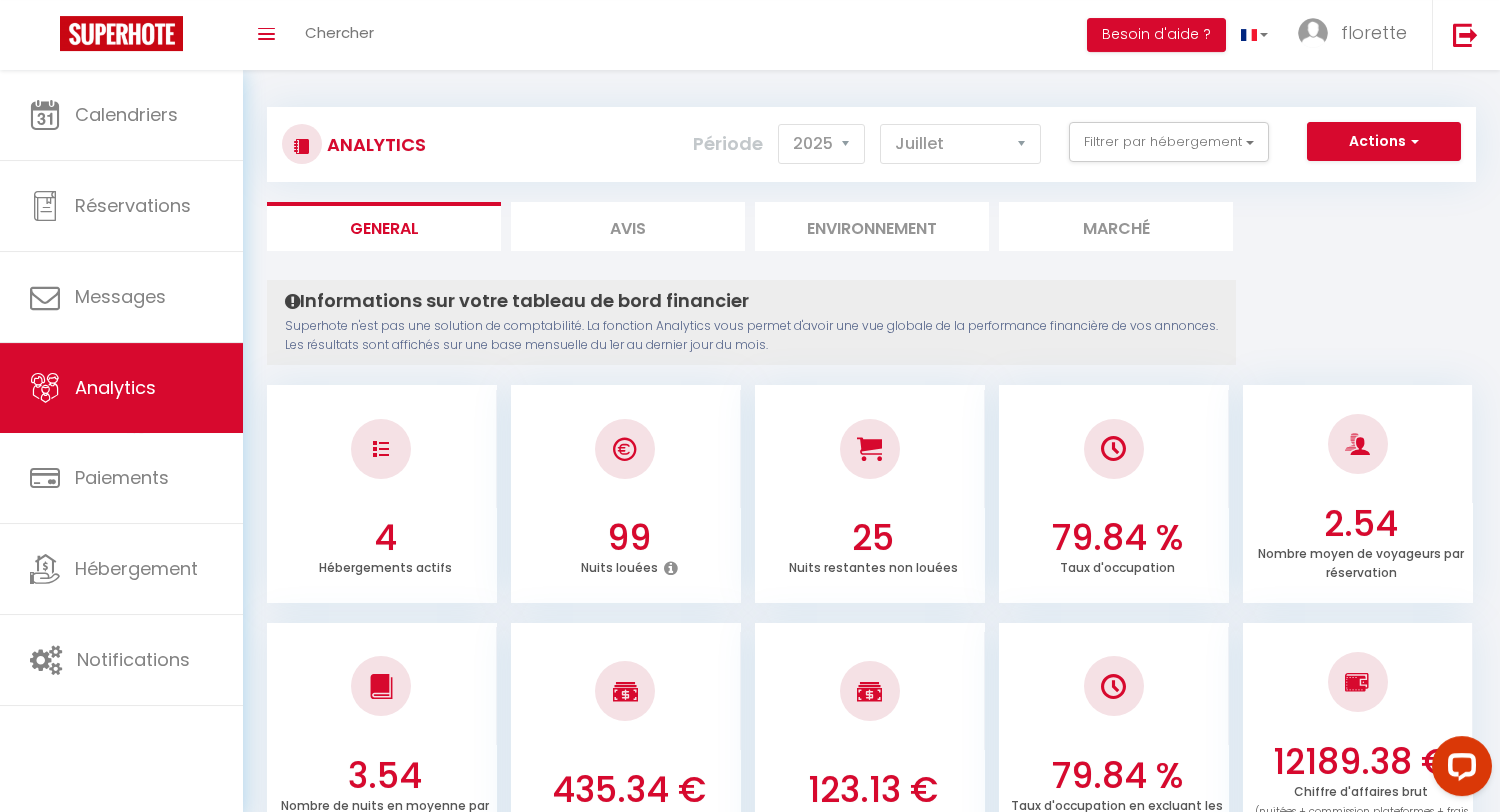 scroll, scrollTop: 0, scrollLeft: 0, axis: both 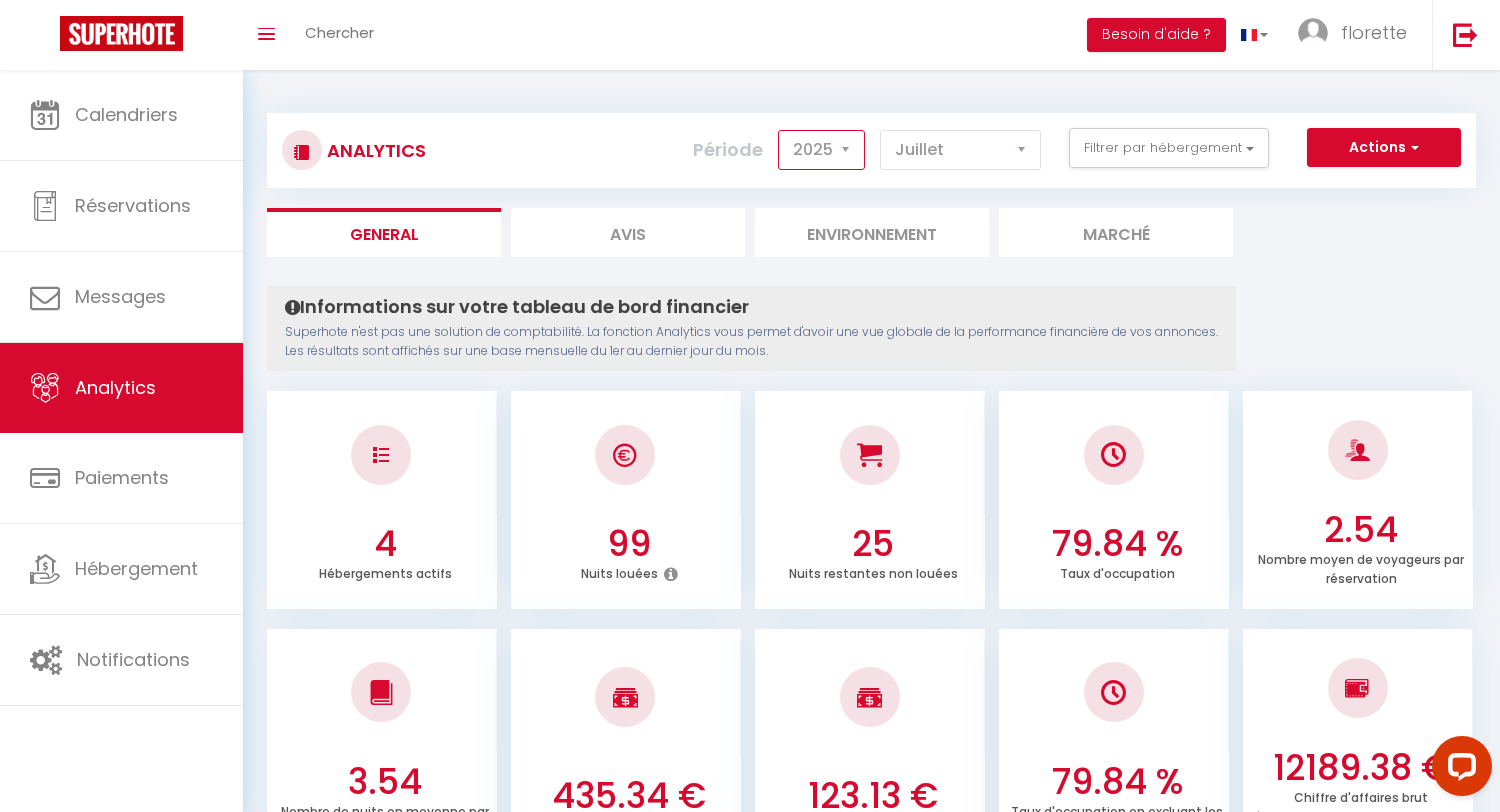click on "2014 2015 2016 2017 2018 2019 2020 2021 2022 2023 2024 2025 2026 2027" at bounding box center (821, 150) 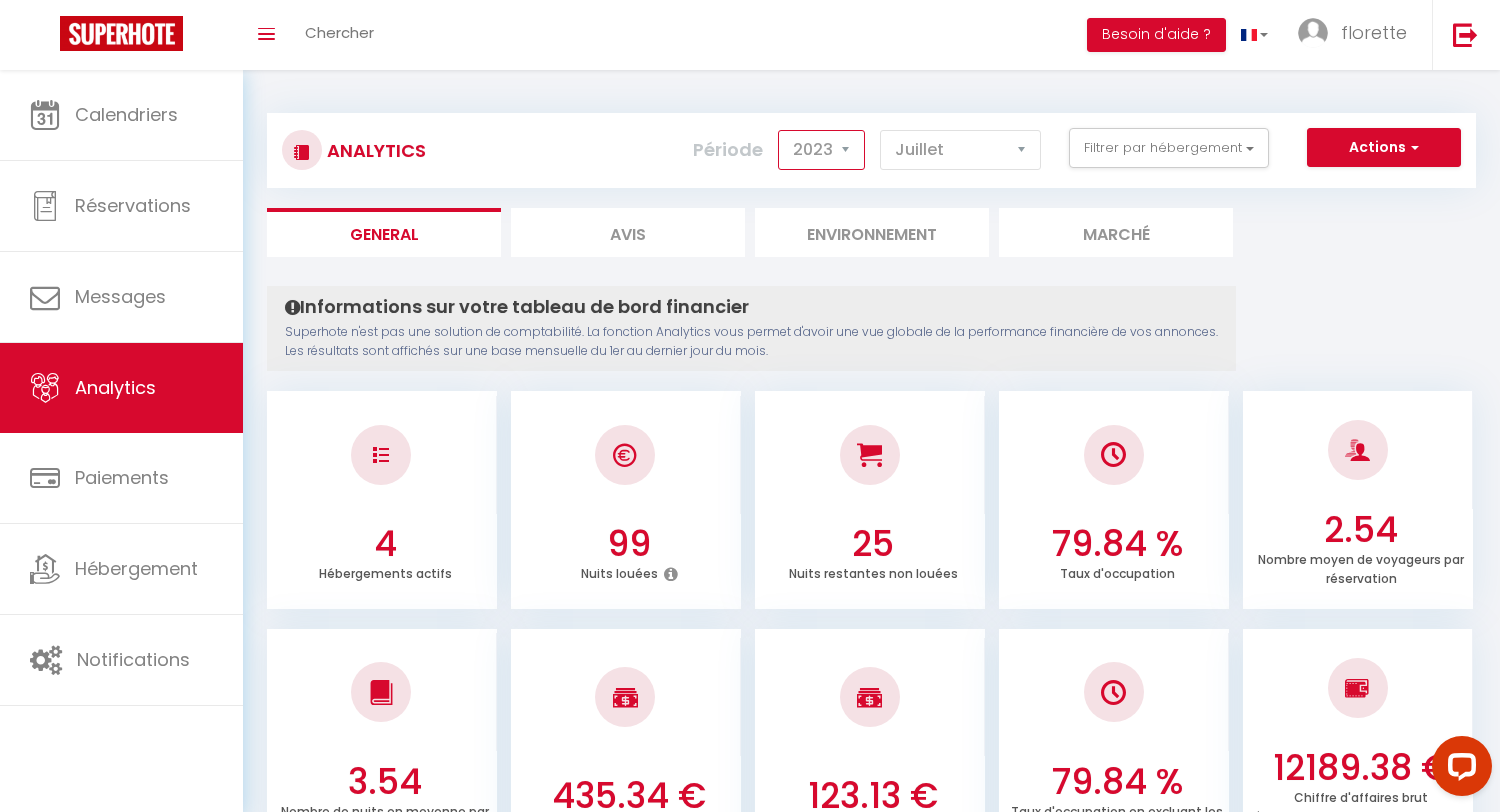 click on "2023" at bounding box center [0, 0] 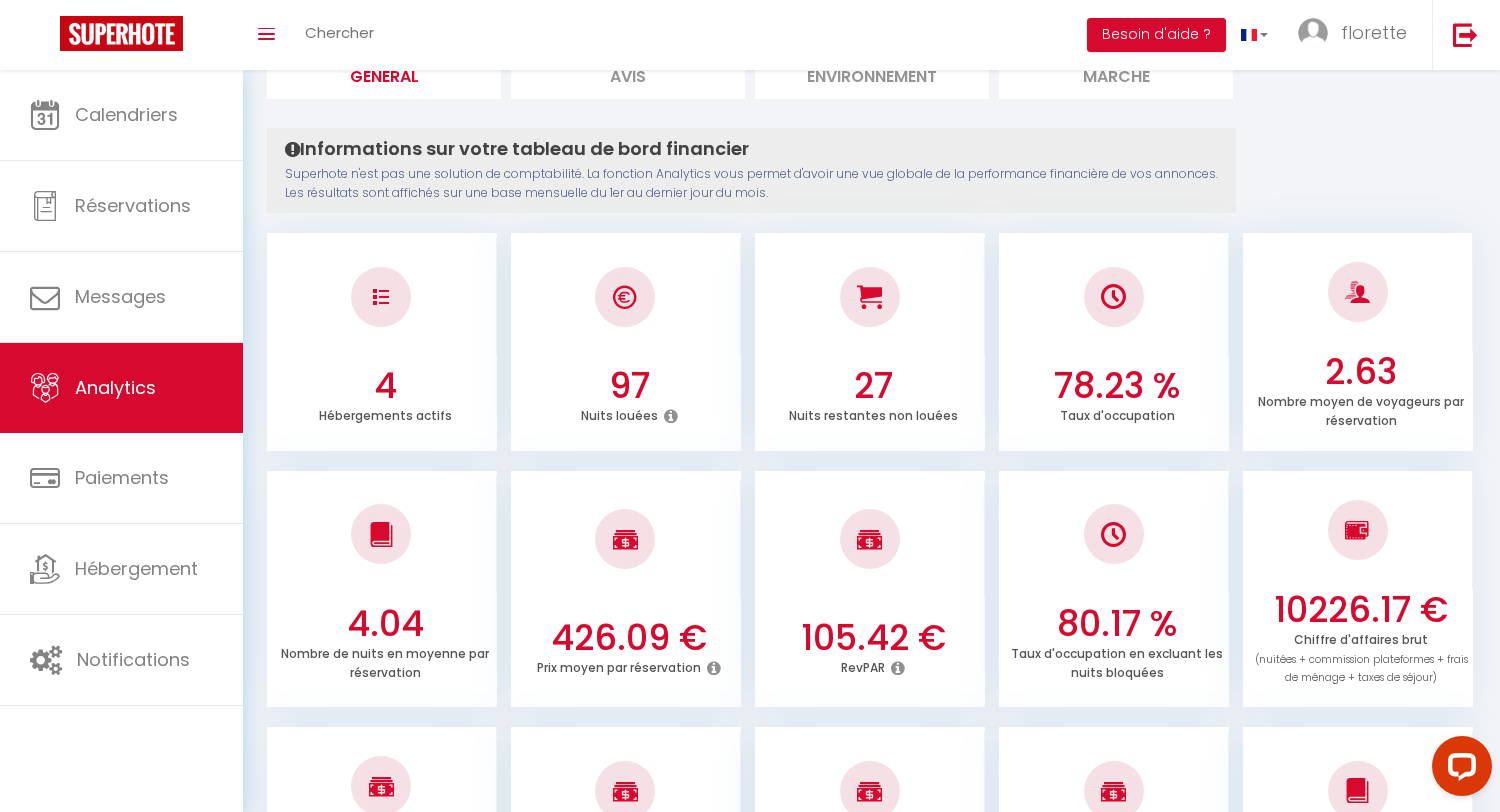 scroll, scrollTop: 0, scrollLeft: 0, axis: both 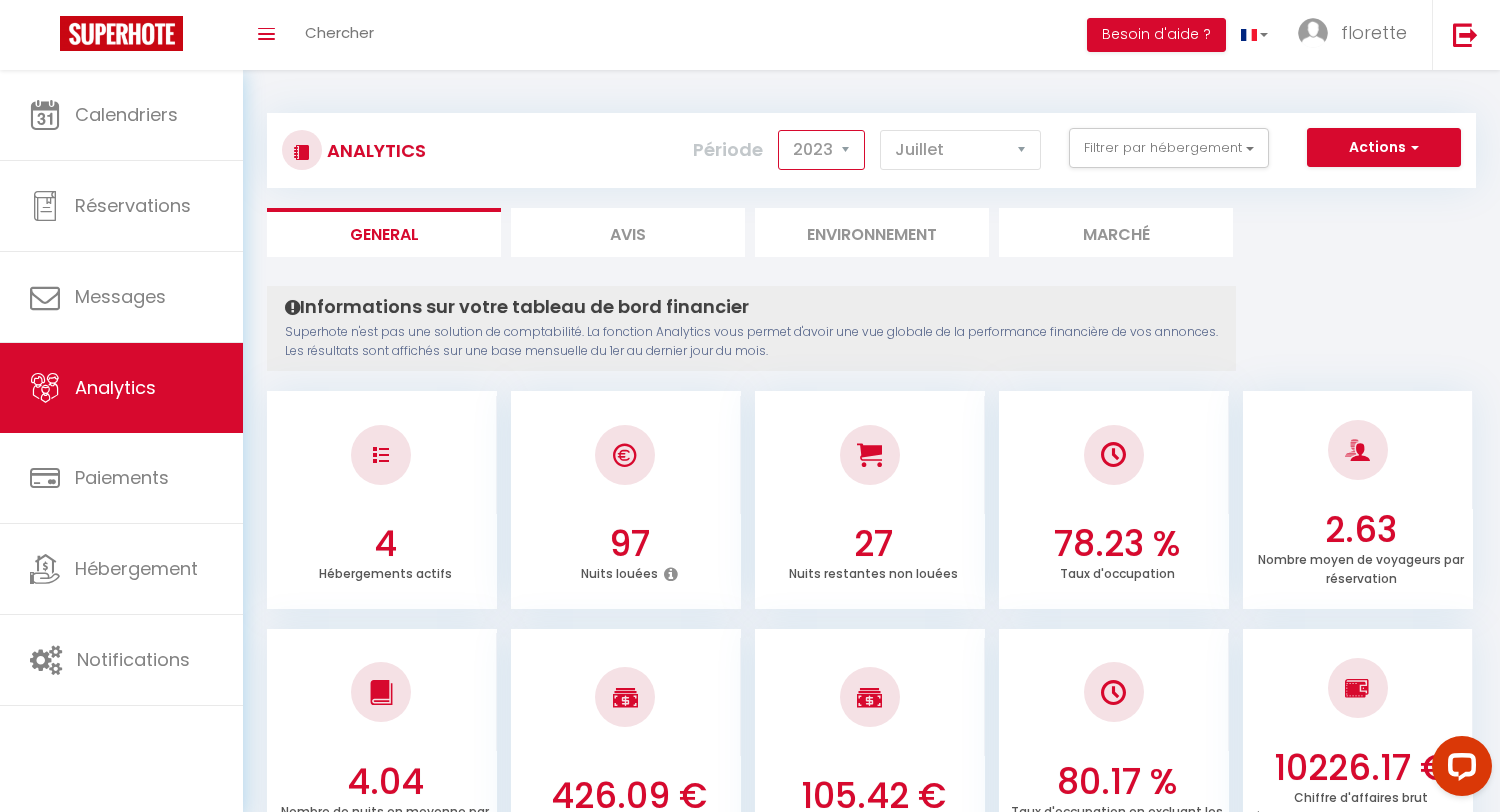 click on "2014 2015 2016 2017 2018 2019 2020 2021 2022 2023 2024 2025 2026 2027" at bounding box center (821, 150) 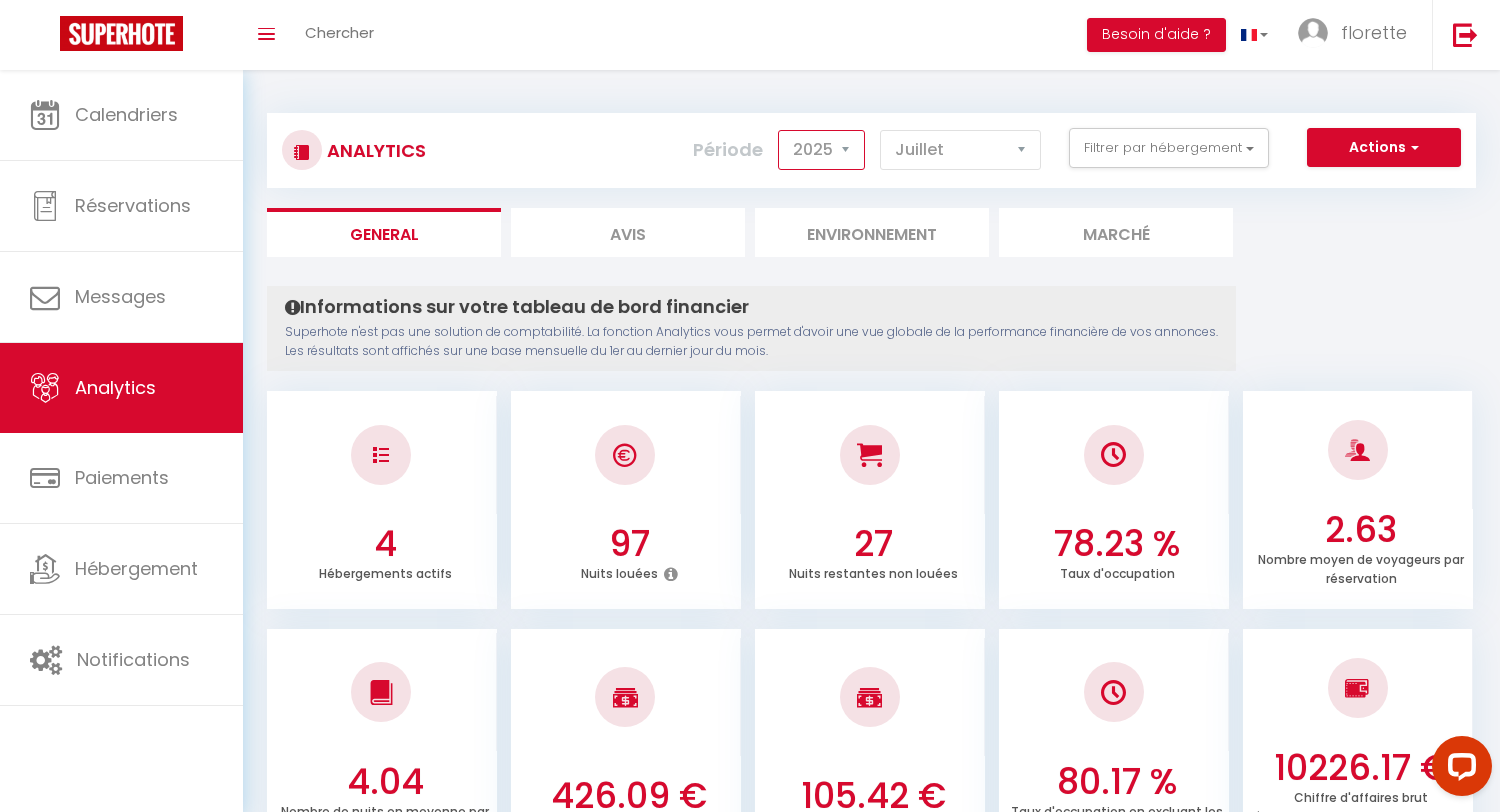 click on "2025" at bounding box center [0, 0] 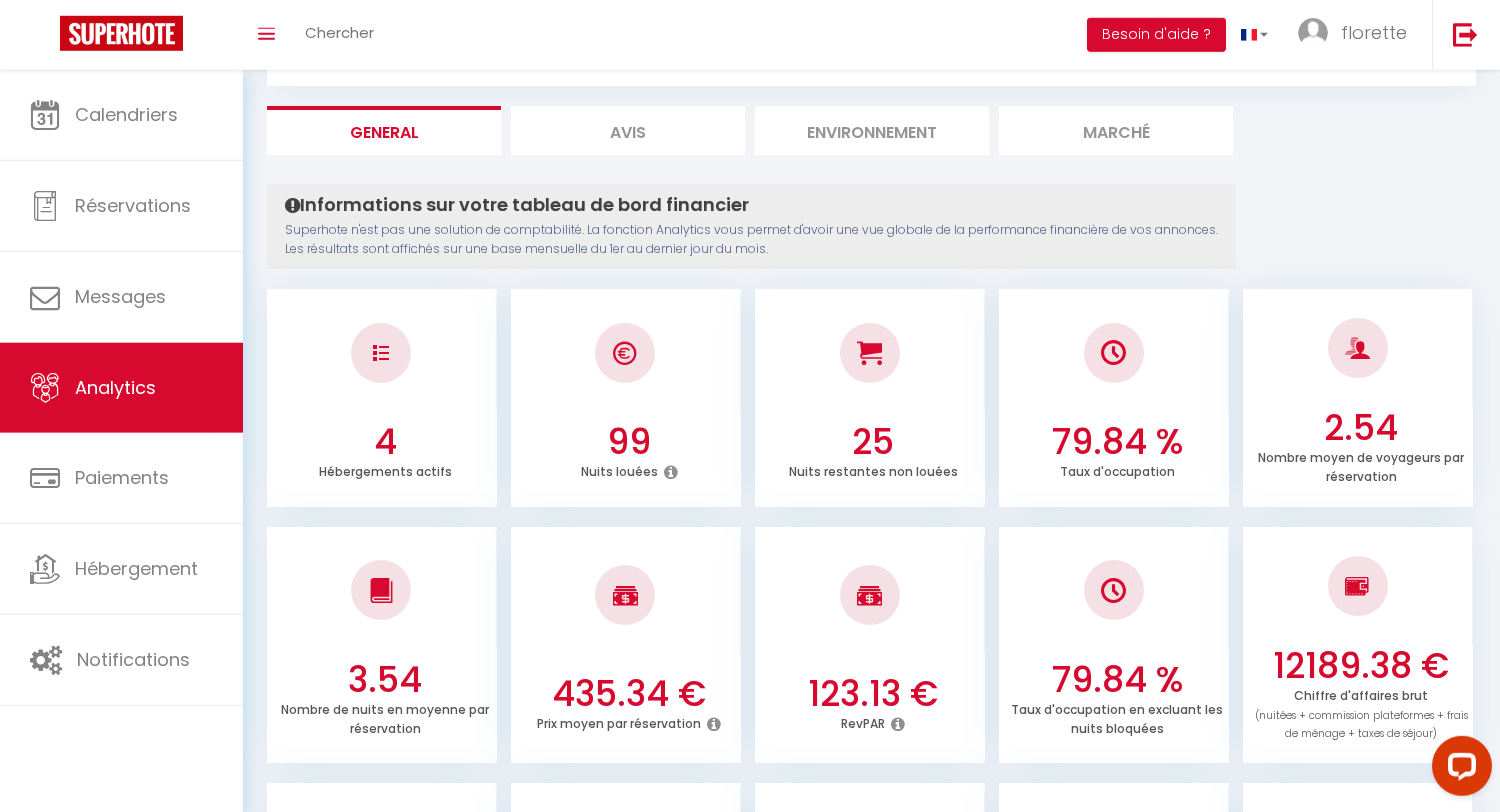 scroll, scrollTop: 0, scrollLeft: 0, axis: both 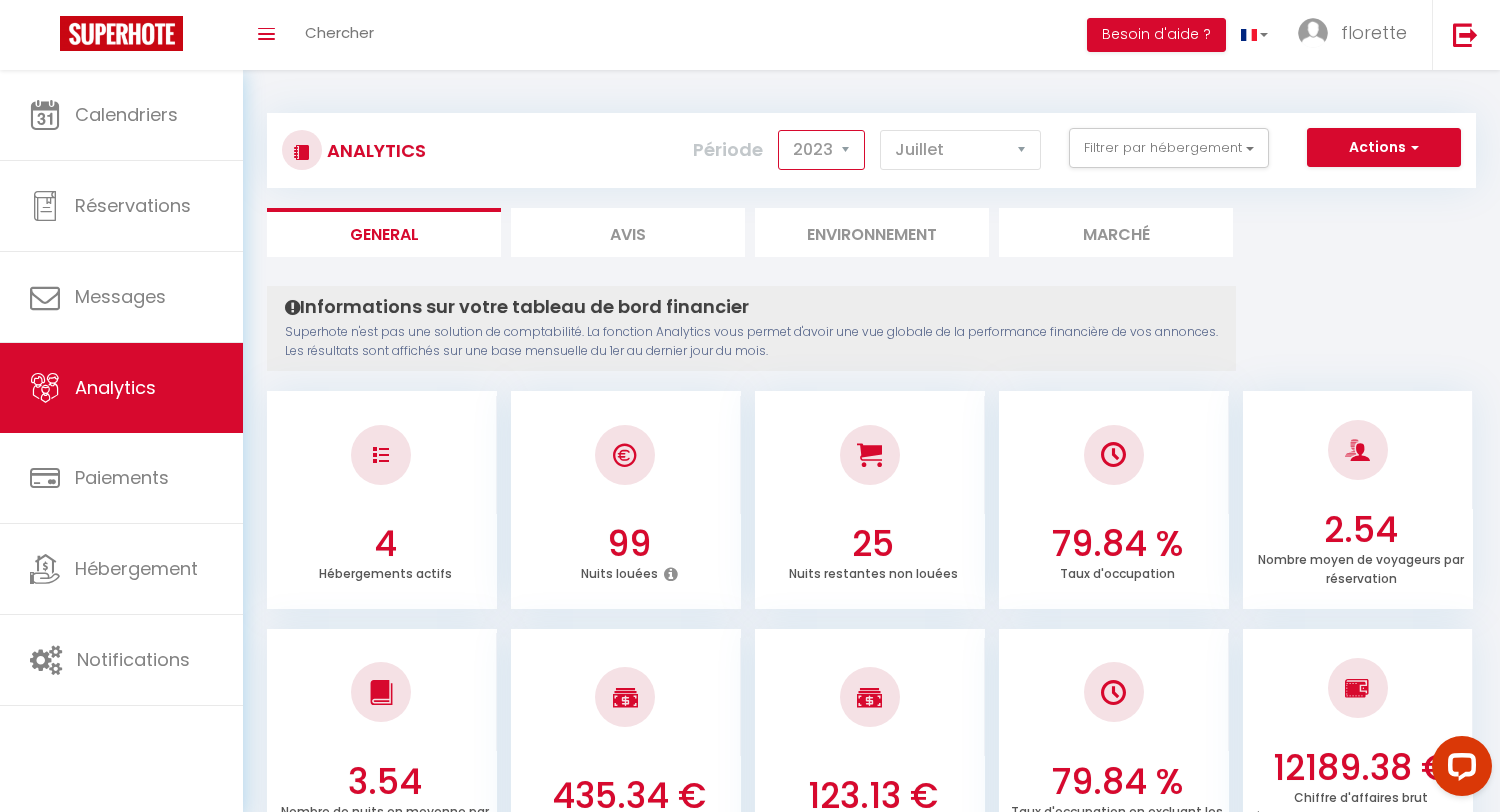 click on "2023" at bounding box center (0, 0) 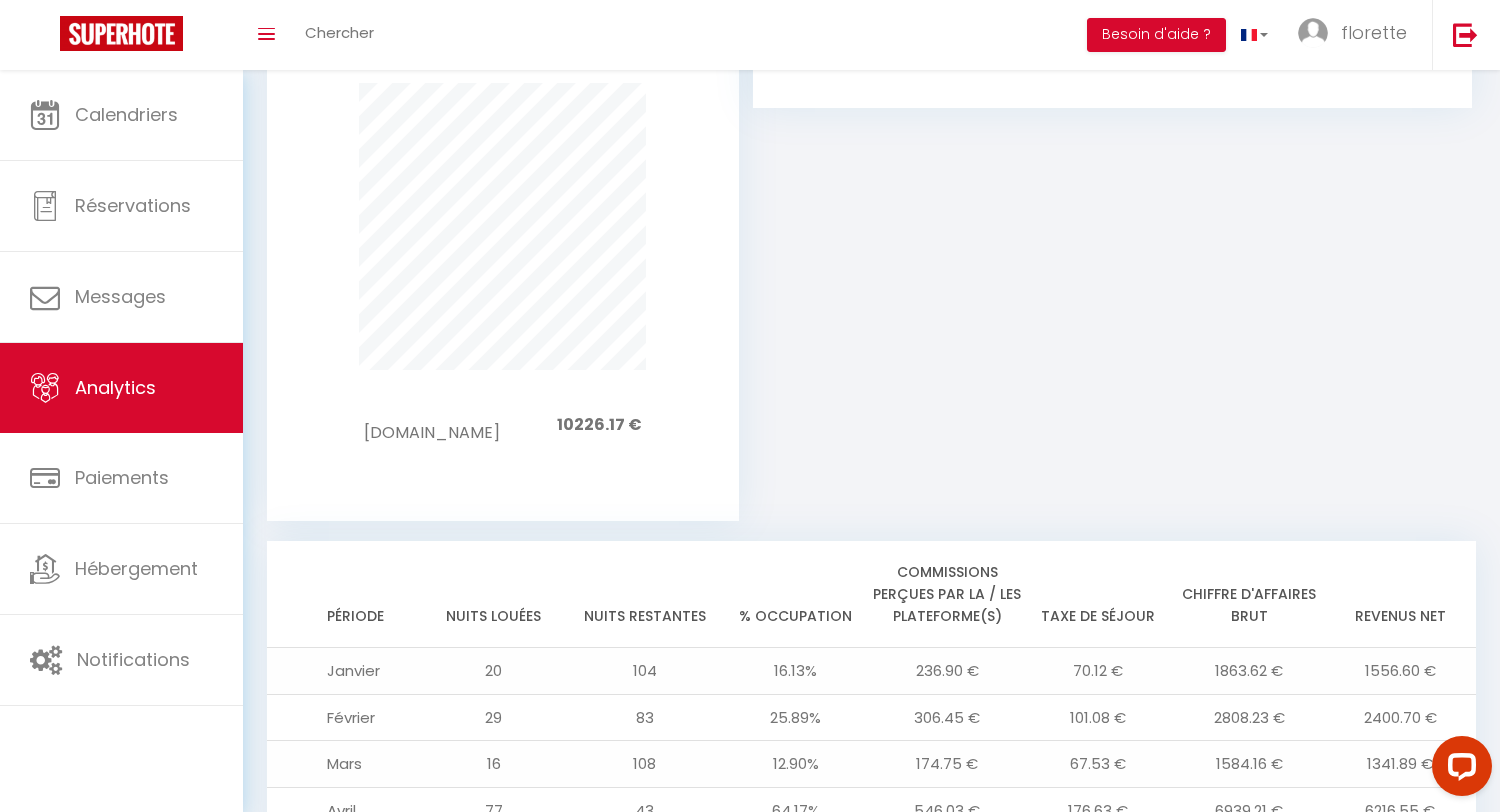 scroll, scrollTop: 2052, scrollLeft: 0, axis: vertical 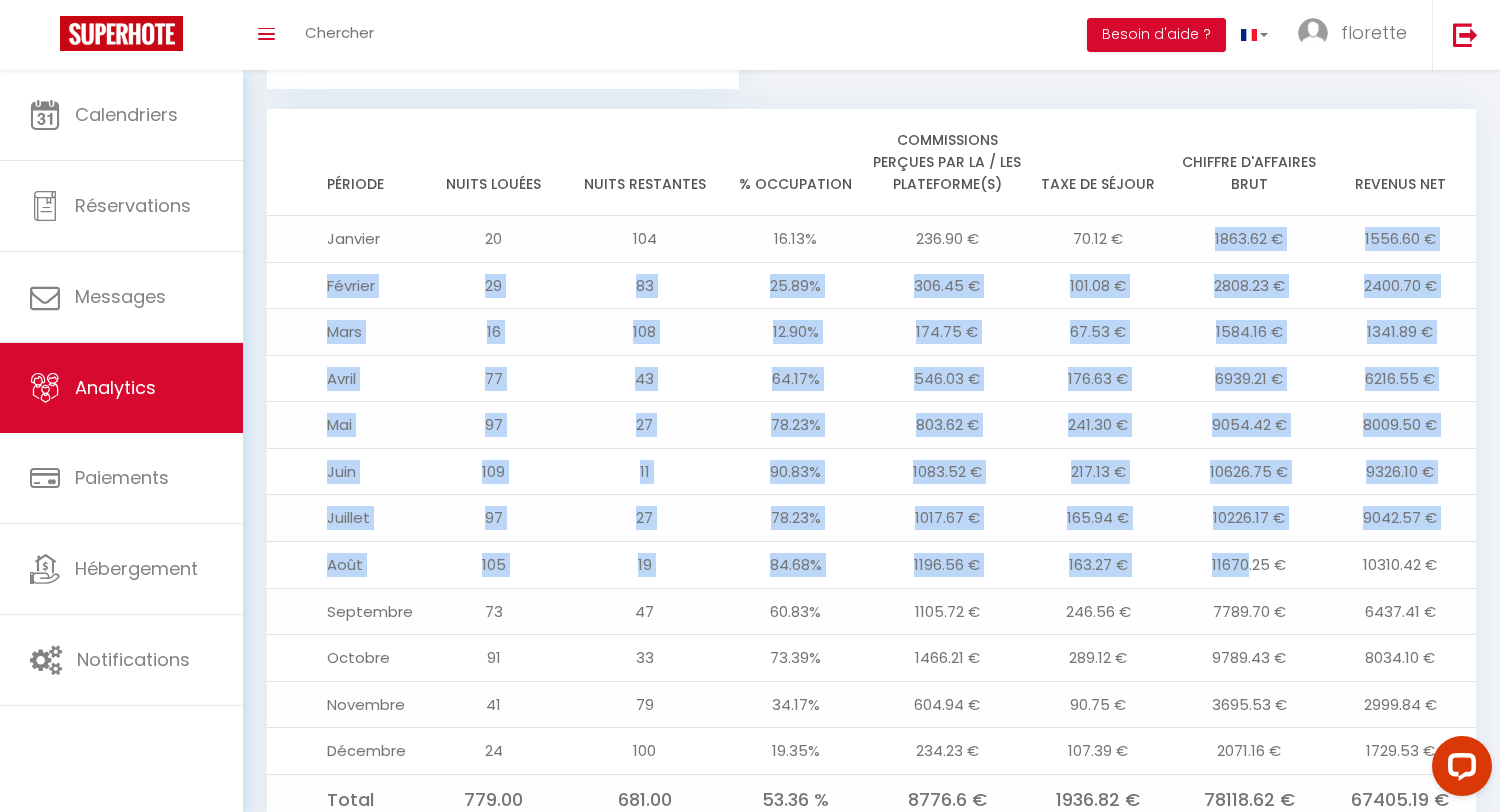 drag, startPoint x: 1215, startPoint y: 202, endPoint x: 1238, endPoint y: 510, distance: 308.85757 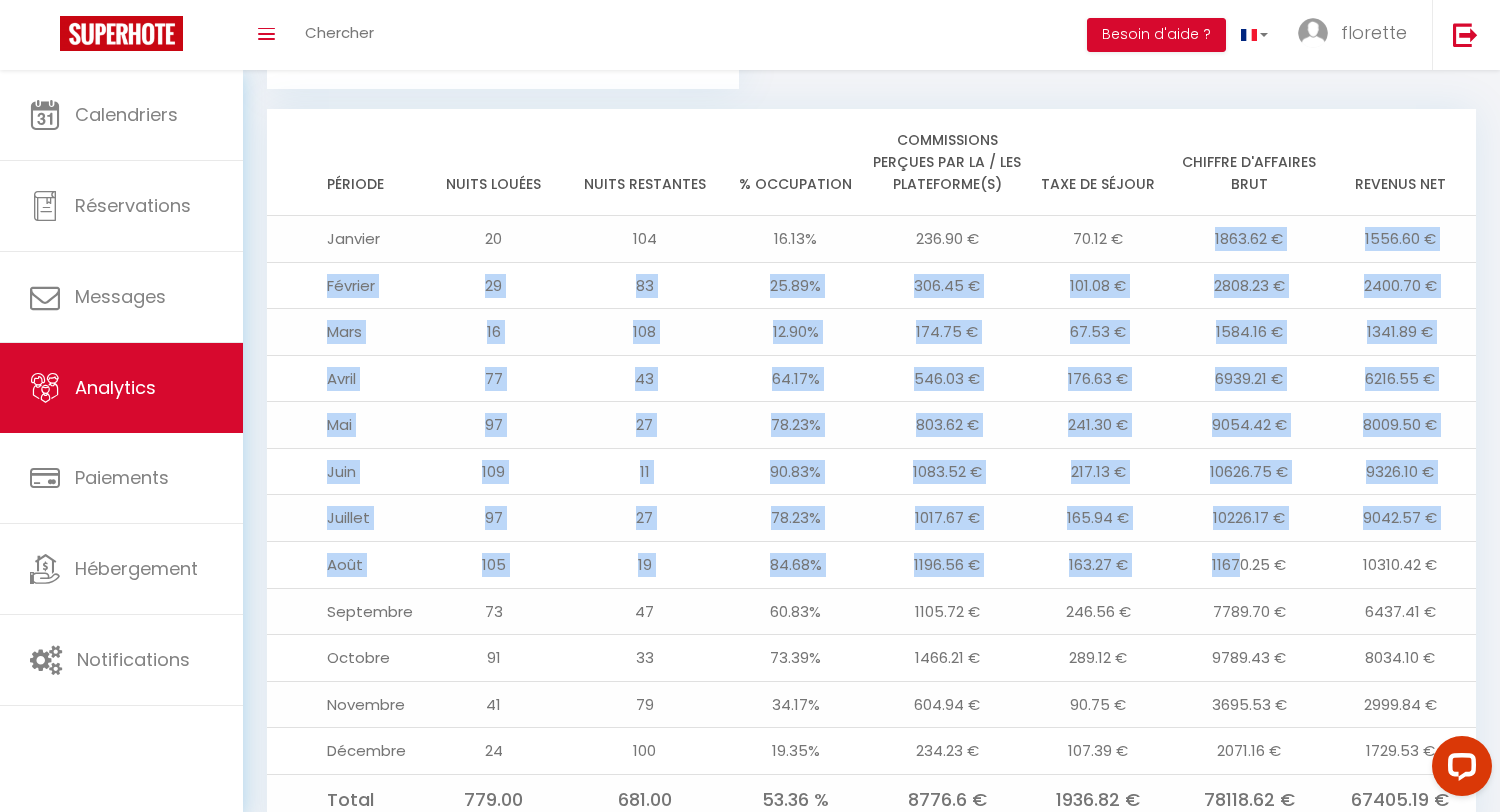 click on "78.23%" at bounding box center (795, 425) 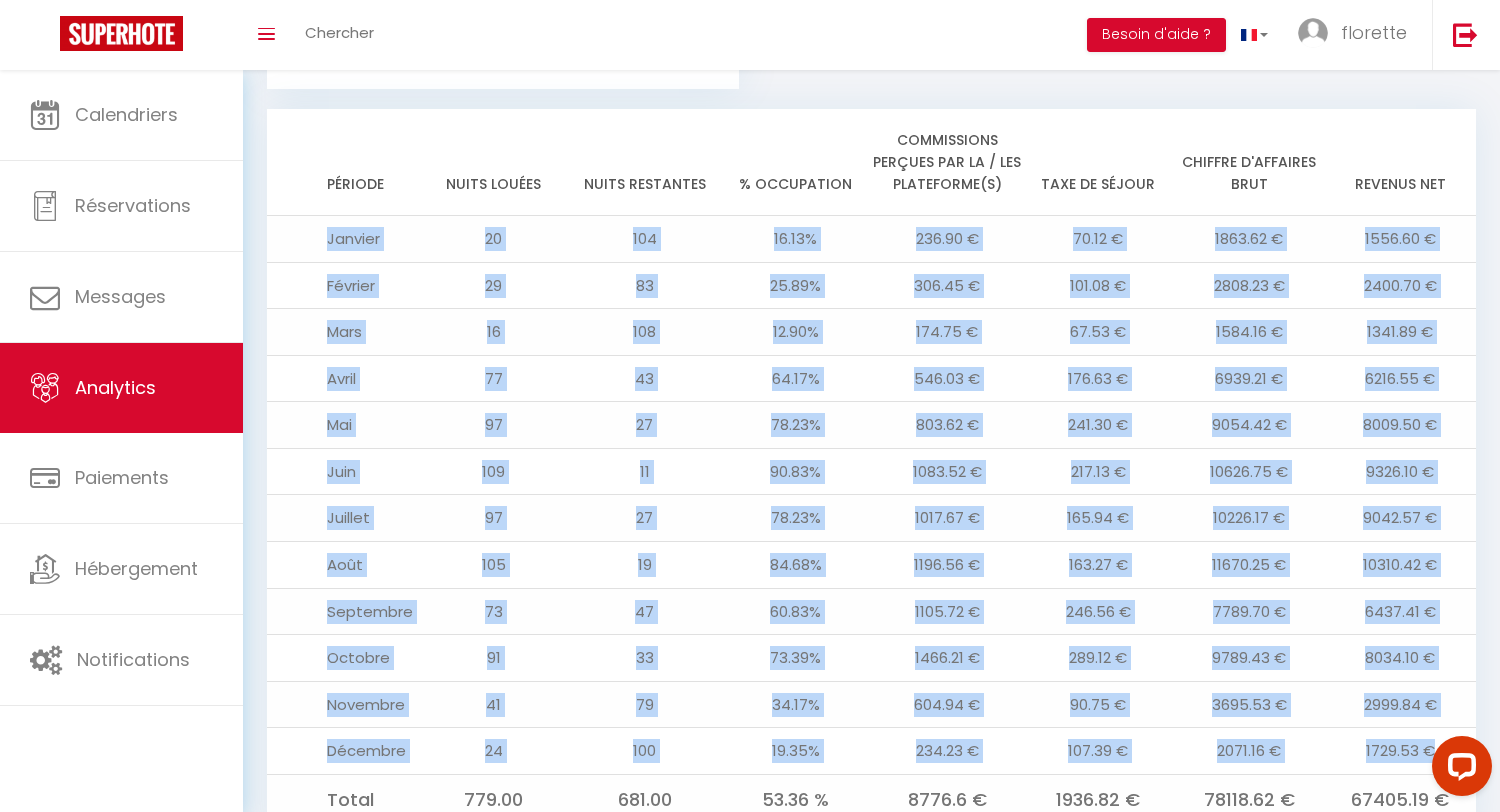 drag, startPoint x: 321, startPoint y: 206, endPoint x: 1463, endPoint y: 724, distance: 1253.9889 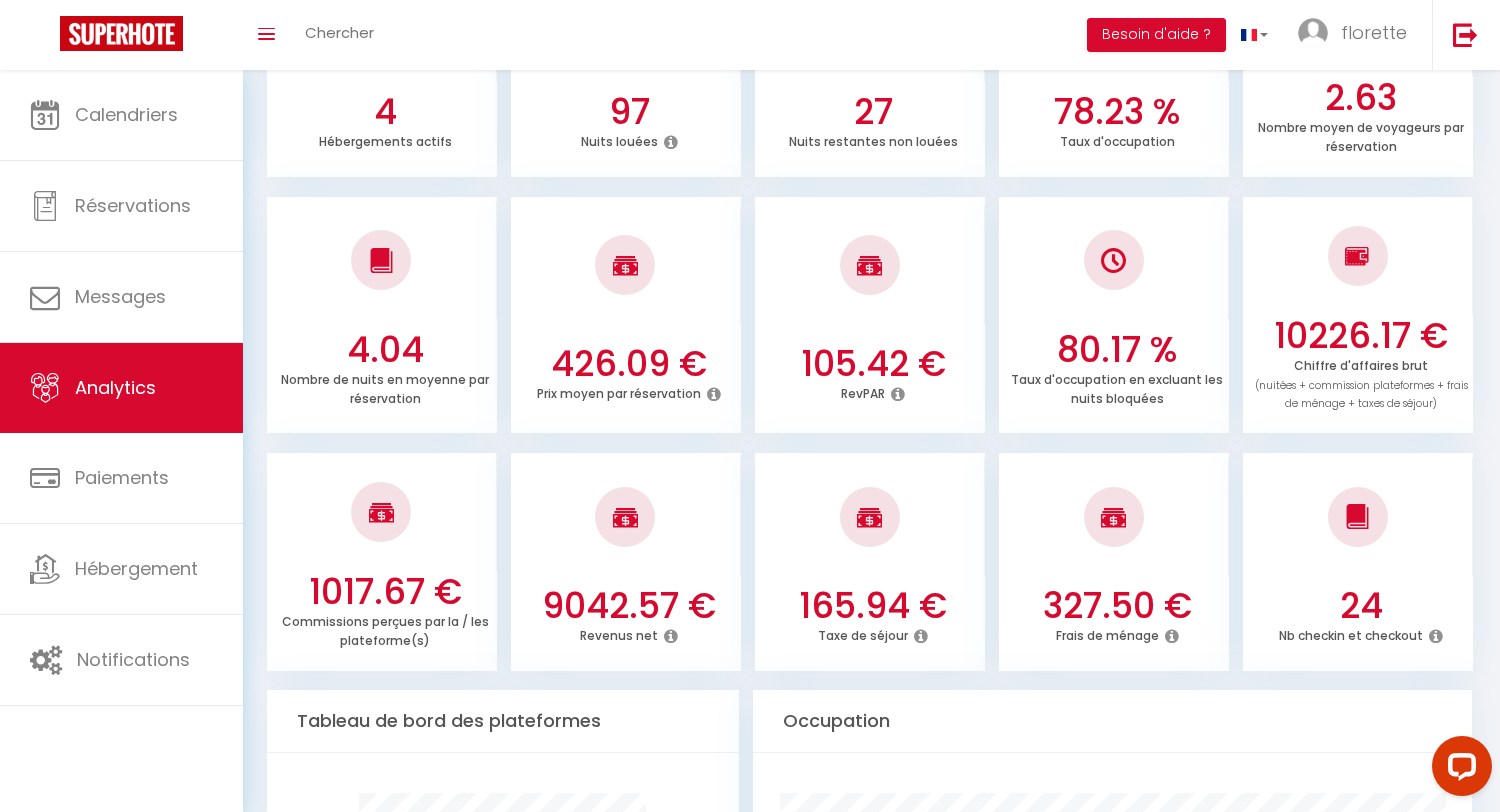 scroll, scrollTop: 0, scrollLeft: 0, axis: both 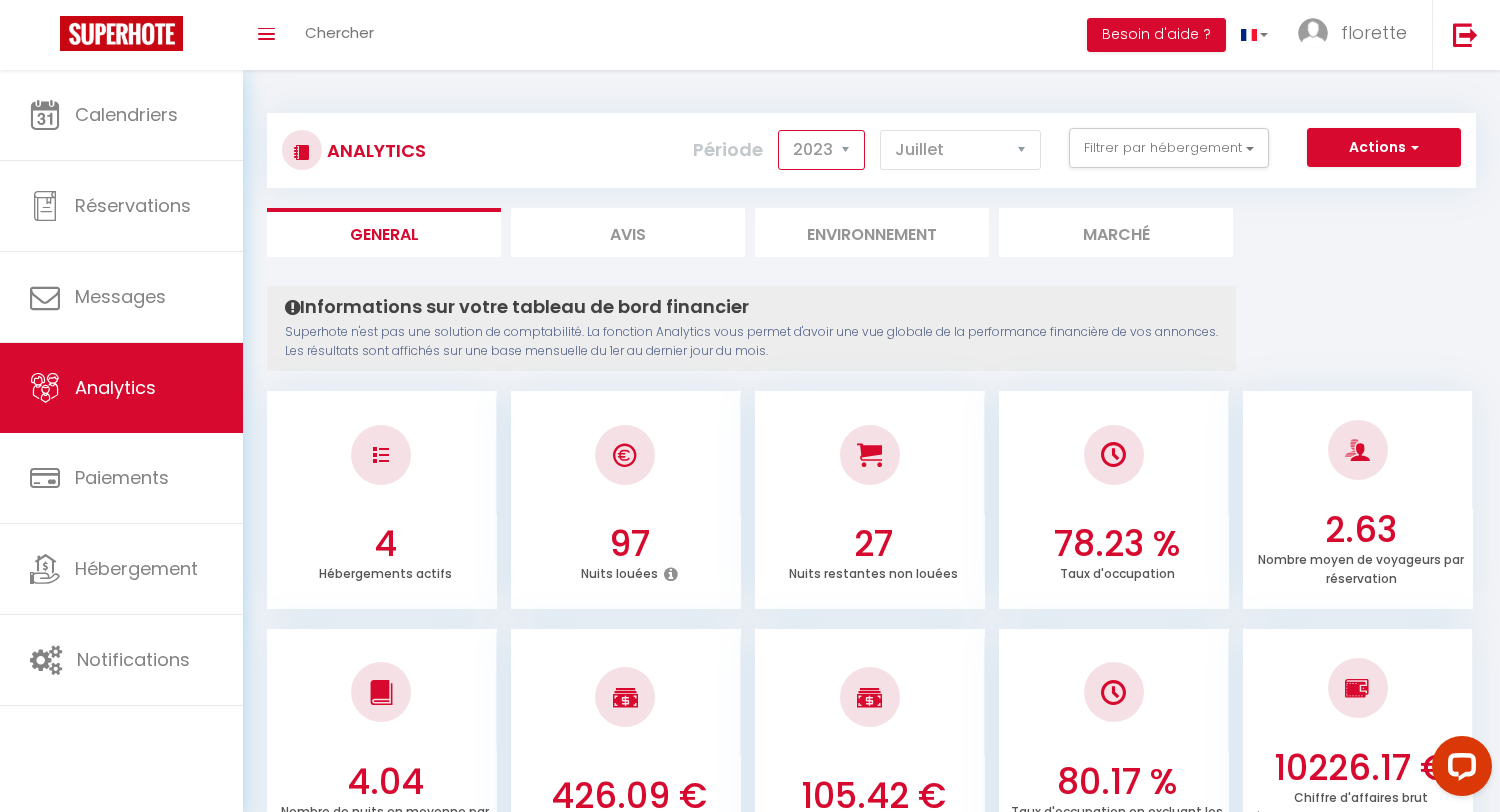 select on "2025" 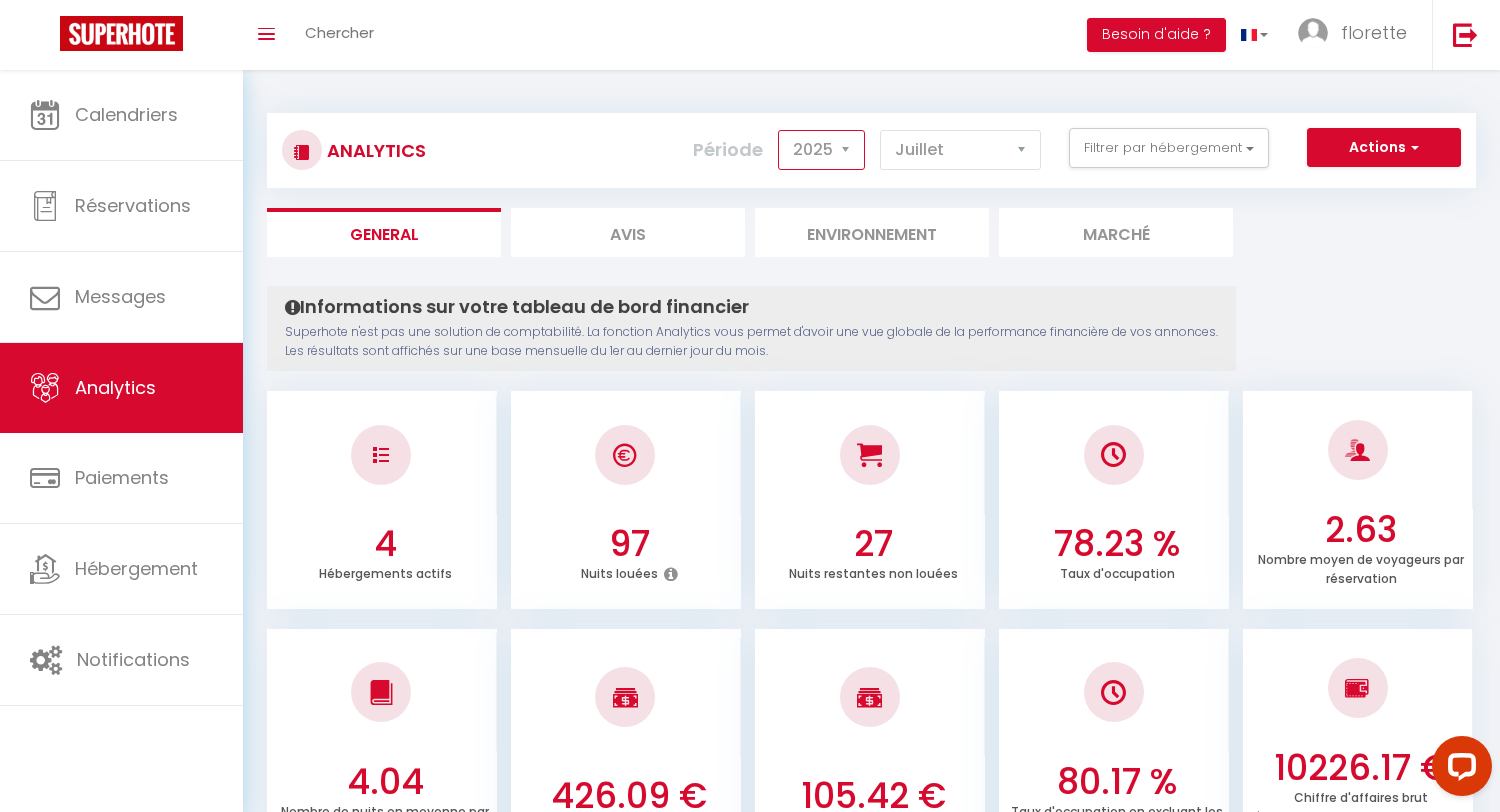 click on "2025" at bounding box center (0, 0) 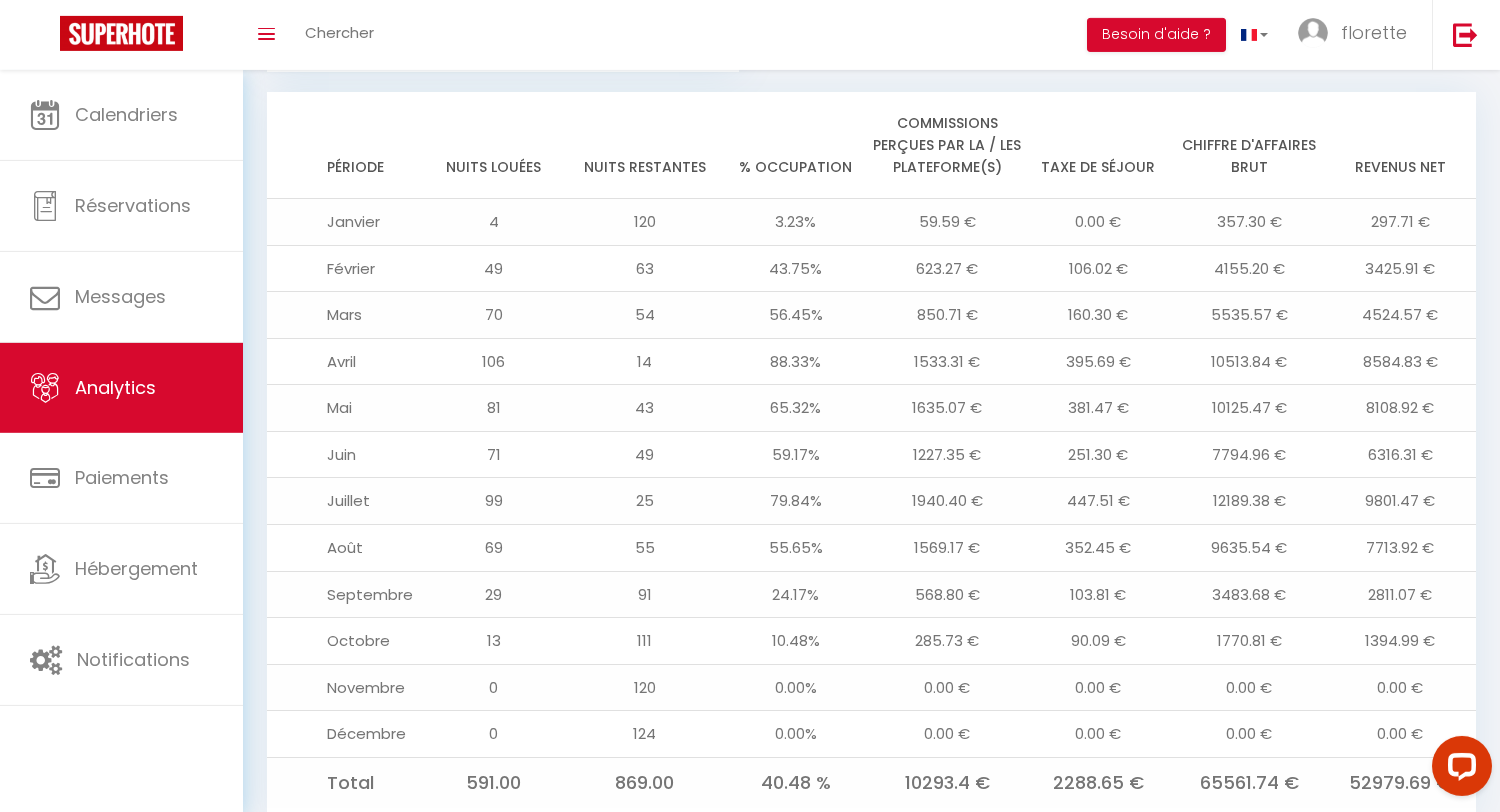 scroll, scrollTop: 2172, scrollLeft: 0, axis: vertical 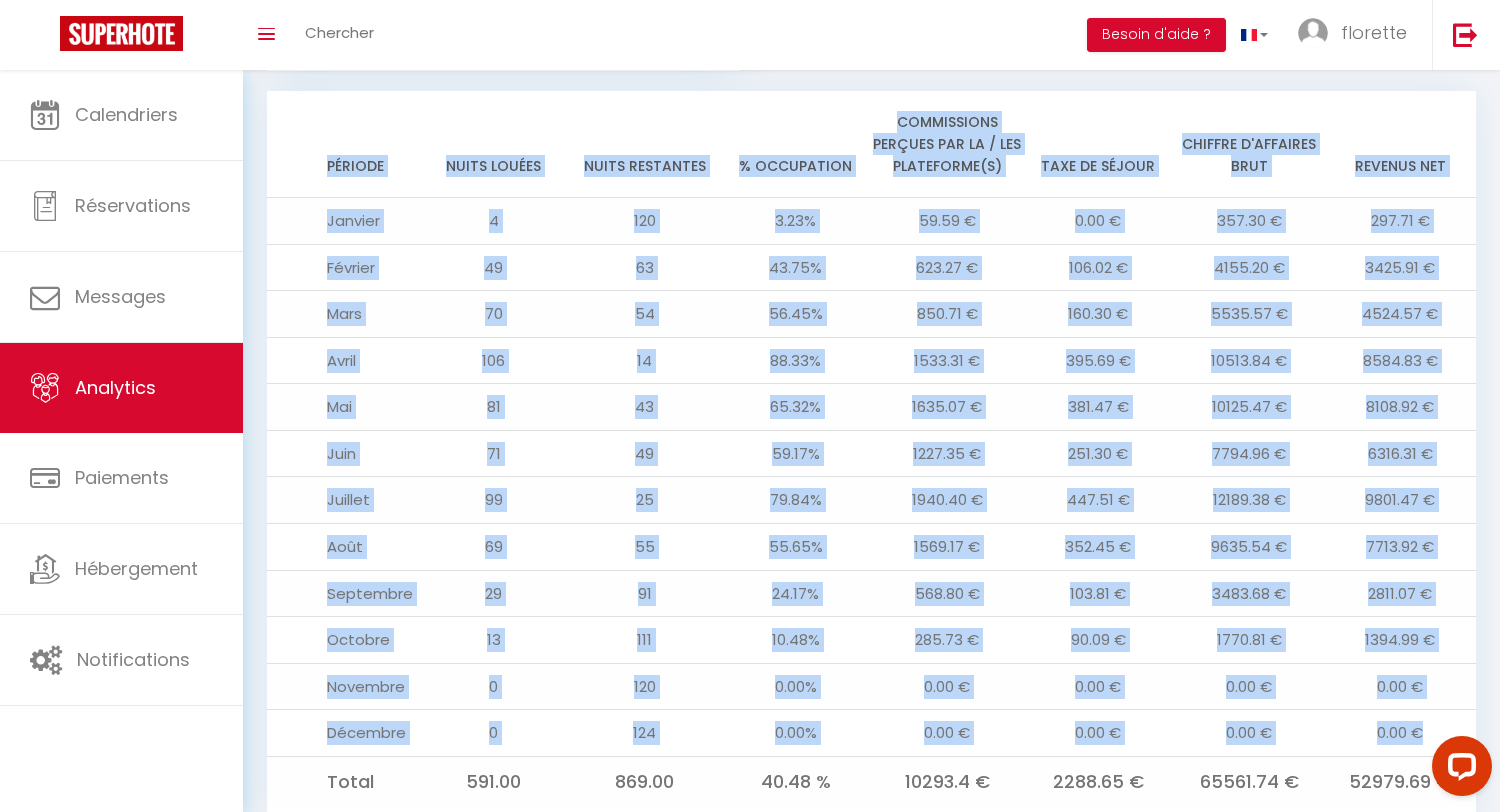 drag, startPoint x: 326, startPoint y: 94, endPoint x: 1451, endPoint y: 673, distance: 1265.2533 